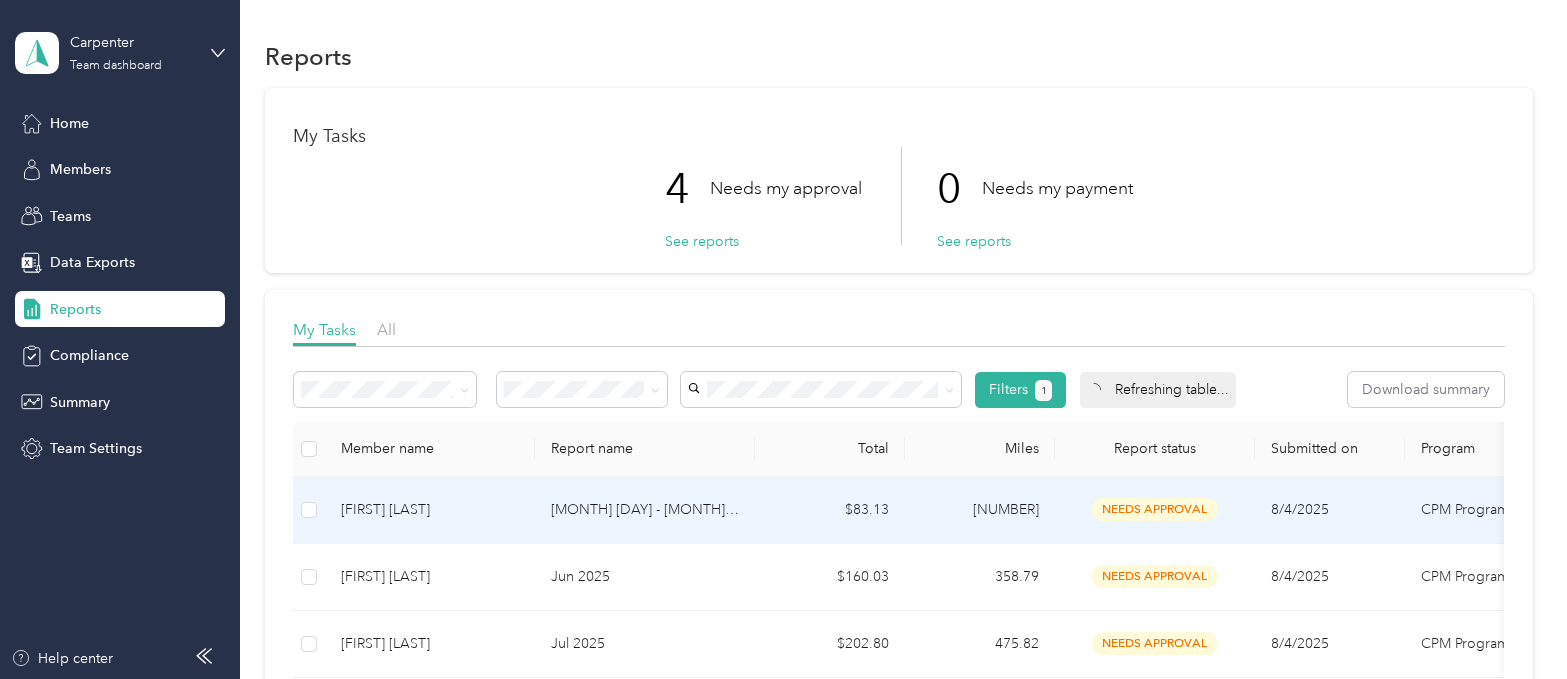scroll, scrollTop: 0, scrollLeft: 0, axis: both 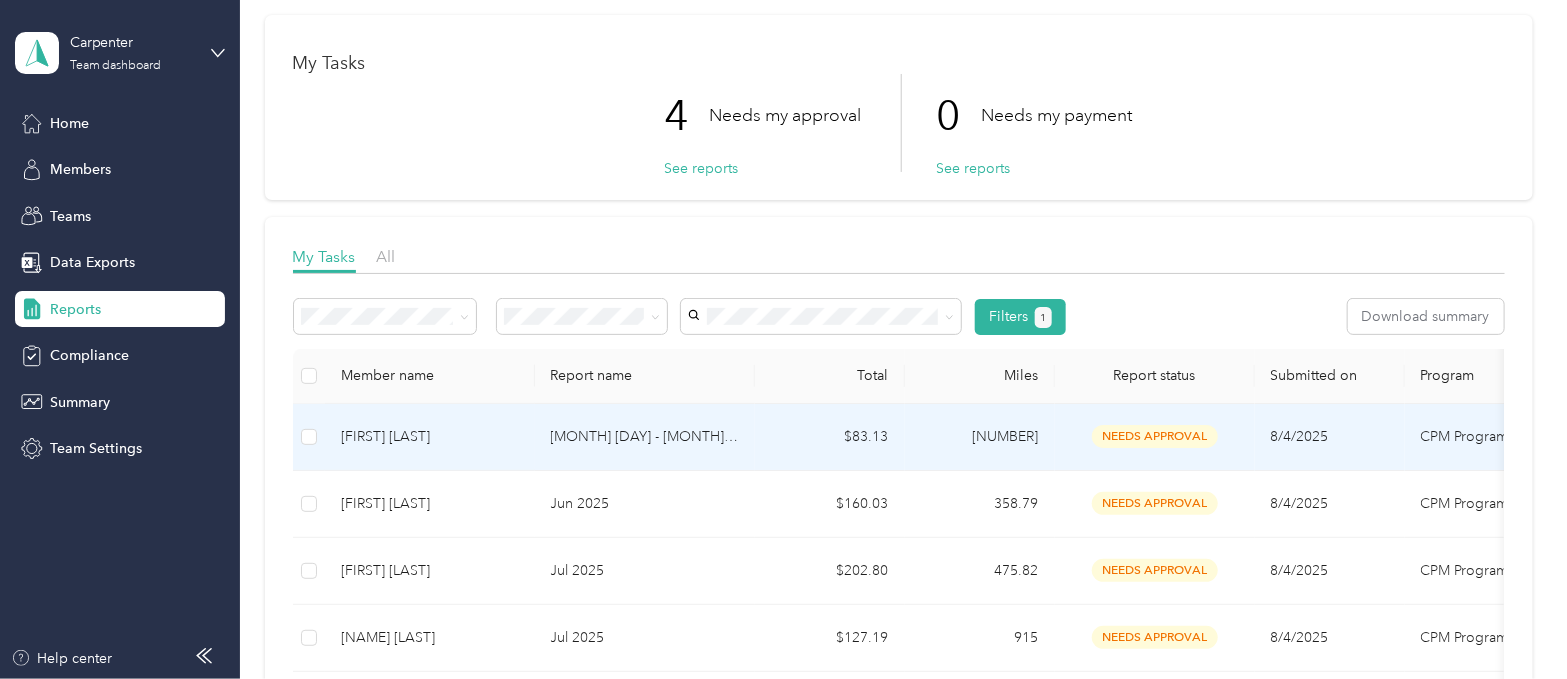 click on "[FIRST] [LAST]" at bounding box center [430, 437] 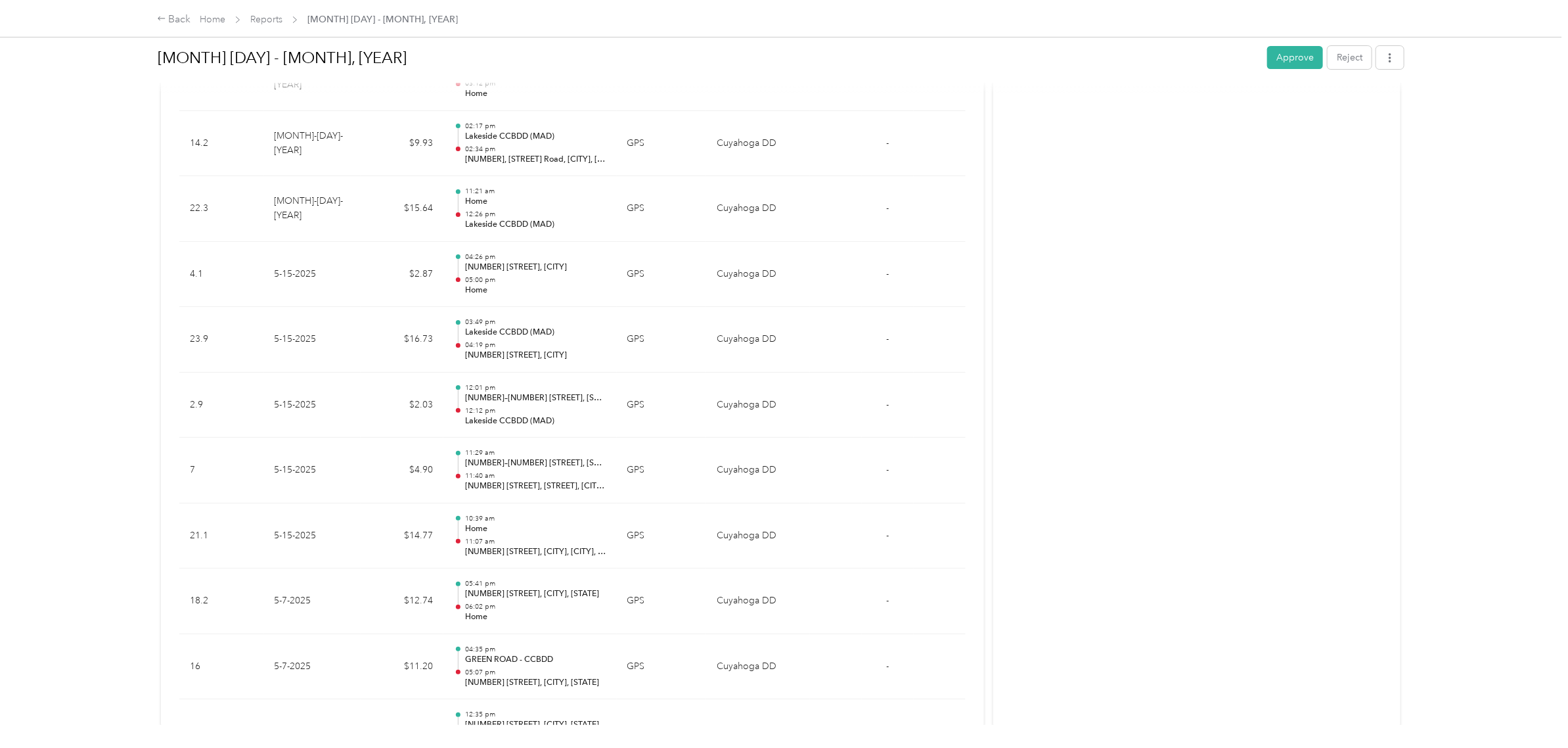 scroll, scrollTop: 3326, scrollLeft: 0, axis: vertical 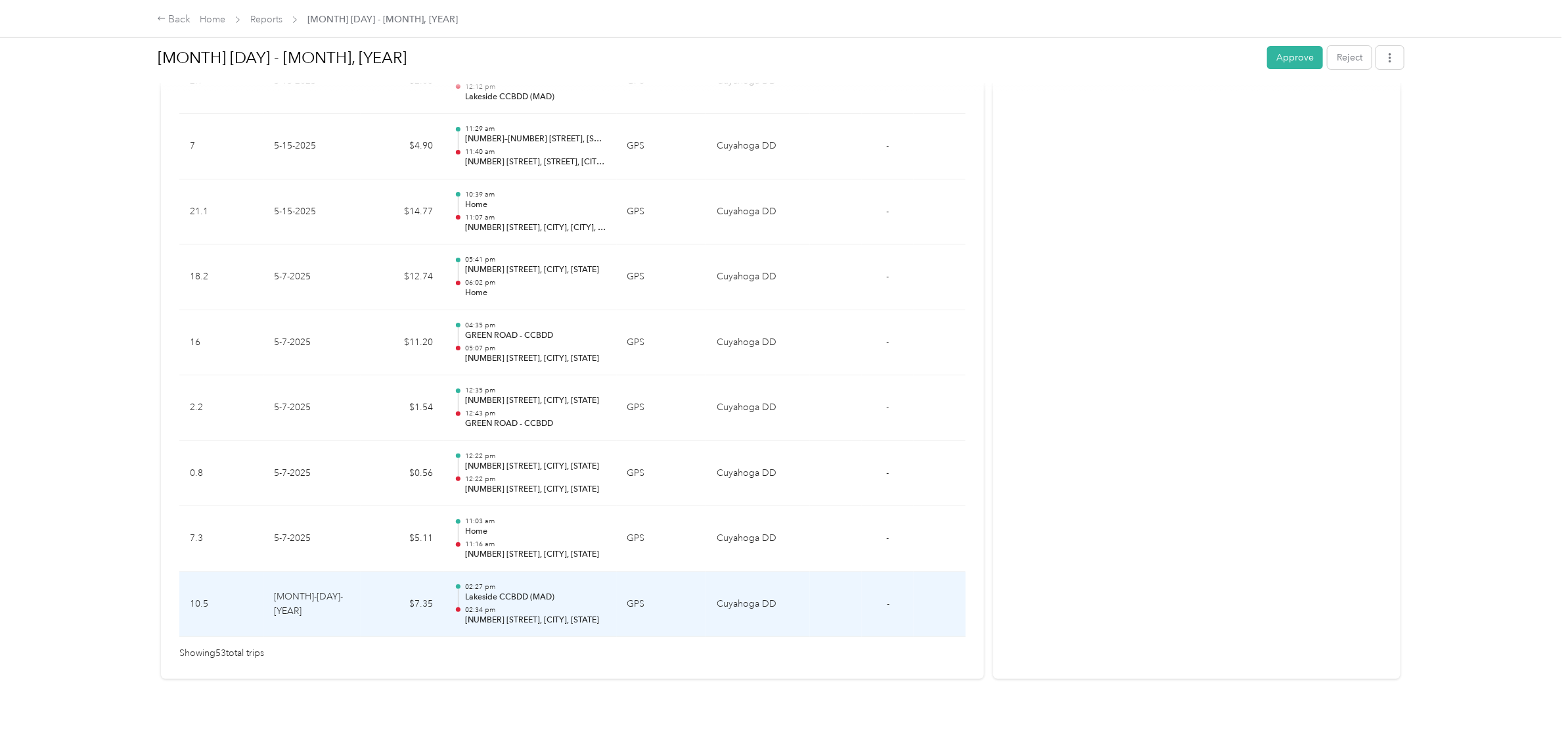 click on "[TIME] [STREET] [STREET] [STREET] [TIME] [NUMBER] [STREET], [CITY], [STATE]" at bounding box center (535, 604) 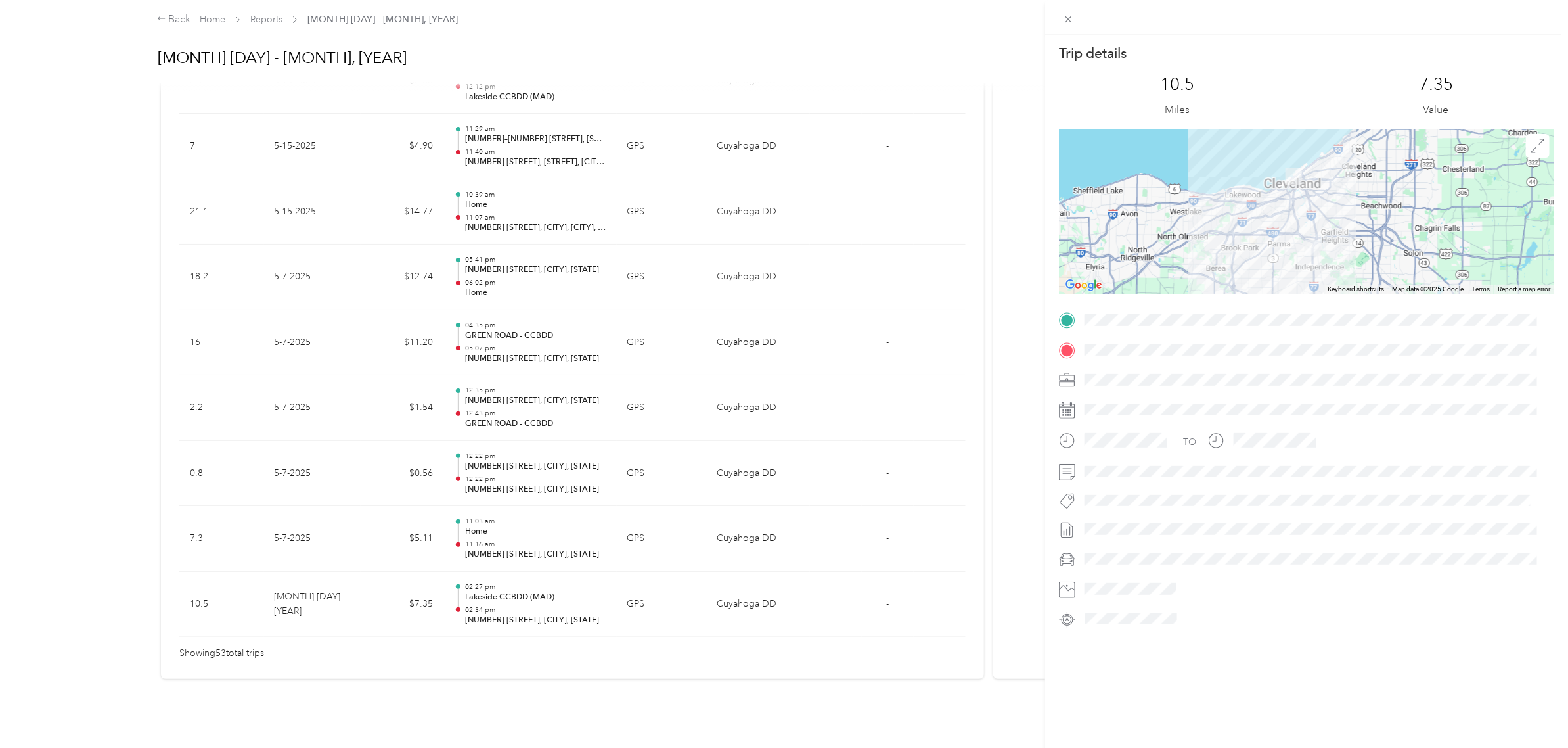 click on "Trip details This trip cannot be edited because it is either under review, approved, or paid. Contact your Team Manager to edit it. 10.5 Miles 7.35 Value  ← Move left → Move right ↑ Move up ↓ Move down + Zoom in - Zoom out Home Jump left by 75% End Jump right by 75% Page Up Jump up by 75% Page Down Jump down by 75% Keyboard shortcuts Map Data Map data ©2025 Google Map data ©2025 Google 5 km  Click to toggle between metric and imperial units Terms Report a map error TO" at bounding box center (784, 374) 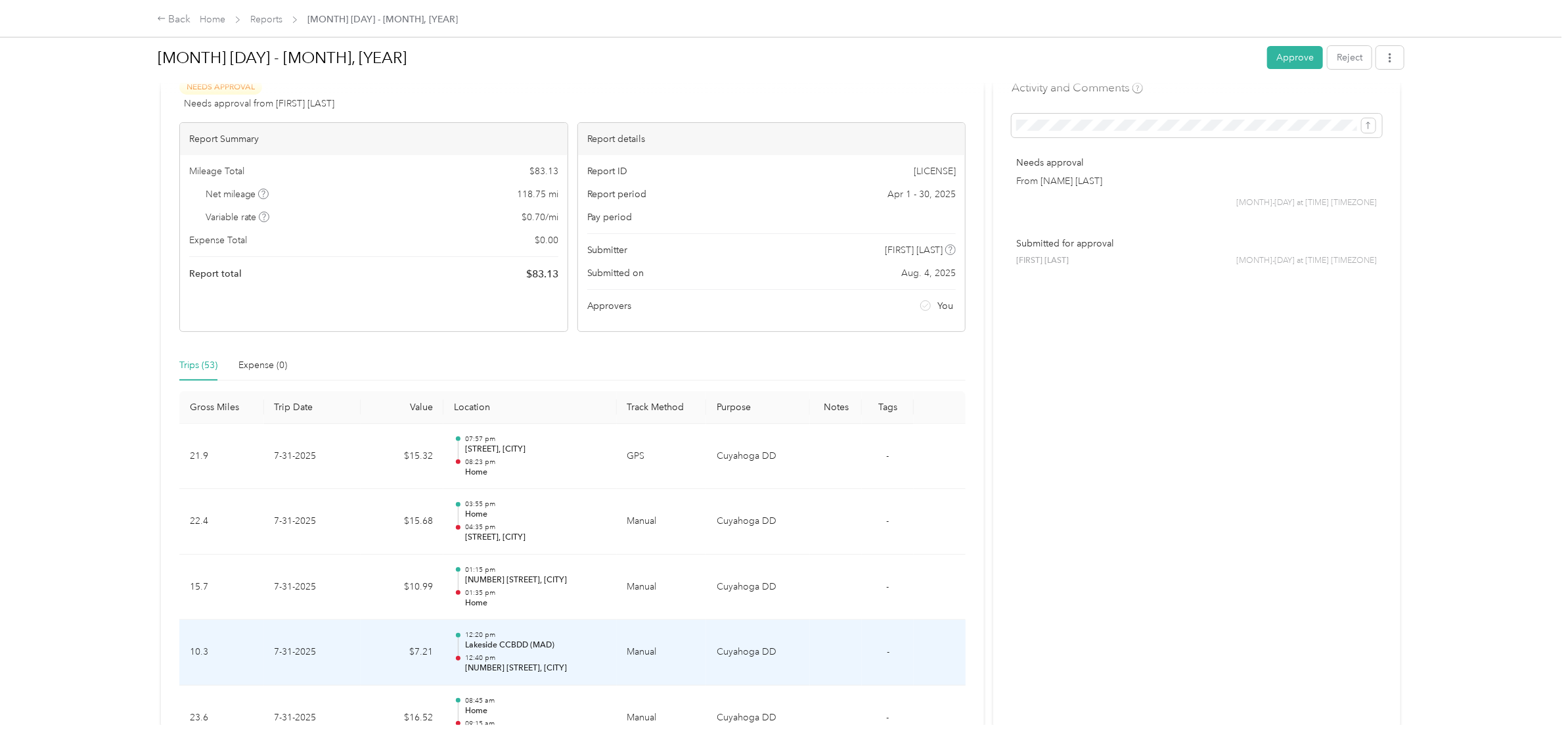 scroll, scrollTop: 0, scrollLeft: 0, axis: both 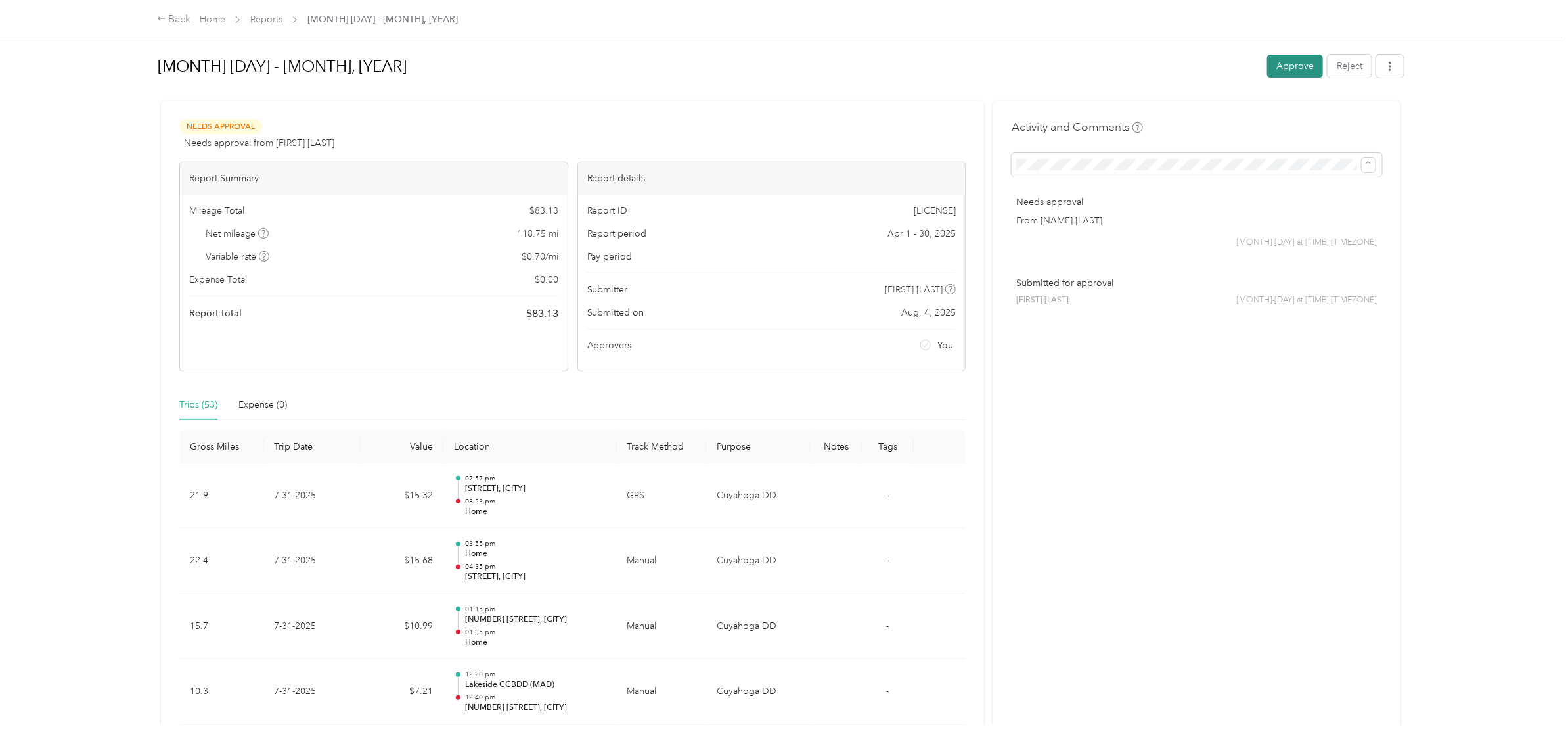 click on "Approve" at bounding box center (1295, 66) 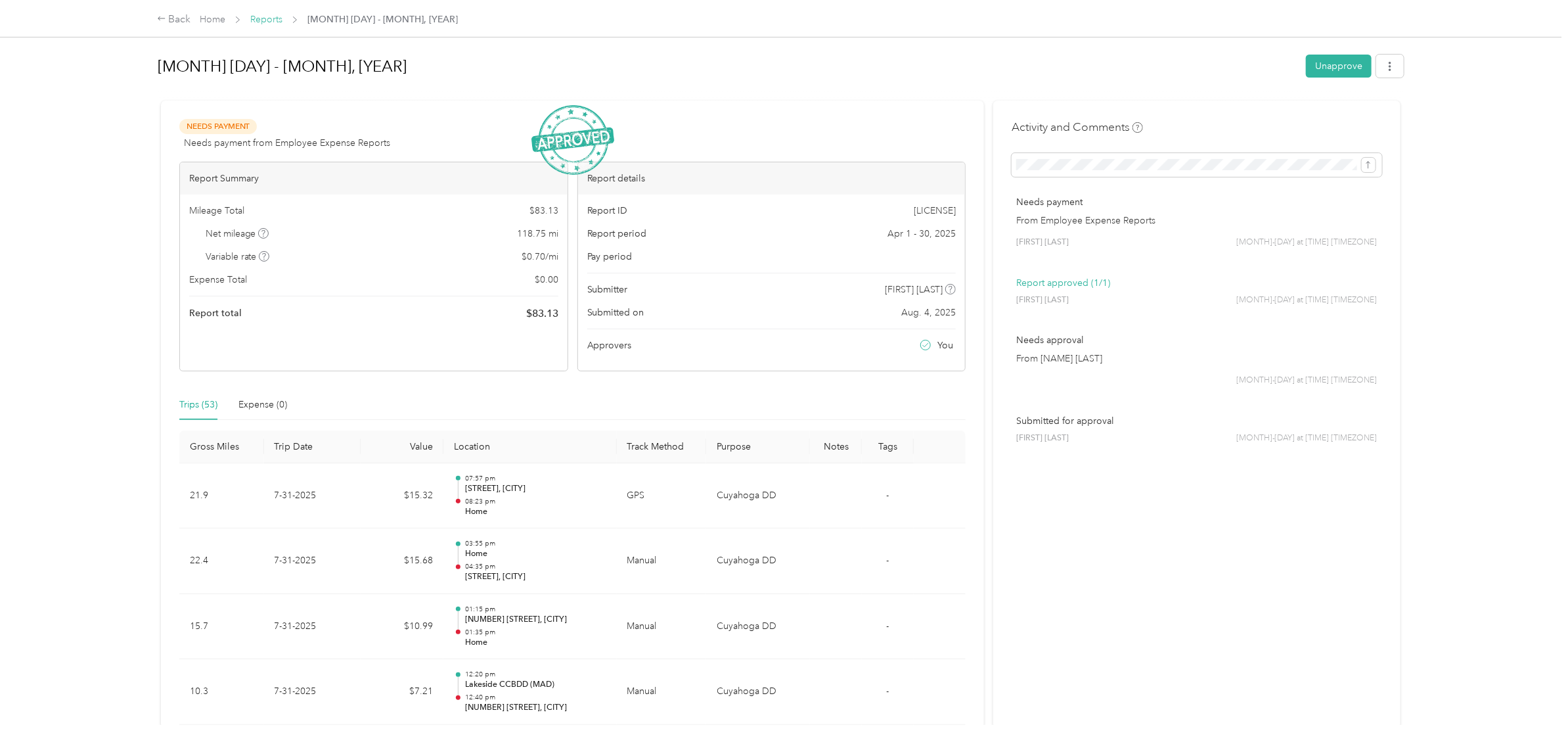click on "Reports" at bounding box center (266, 19) 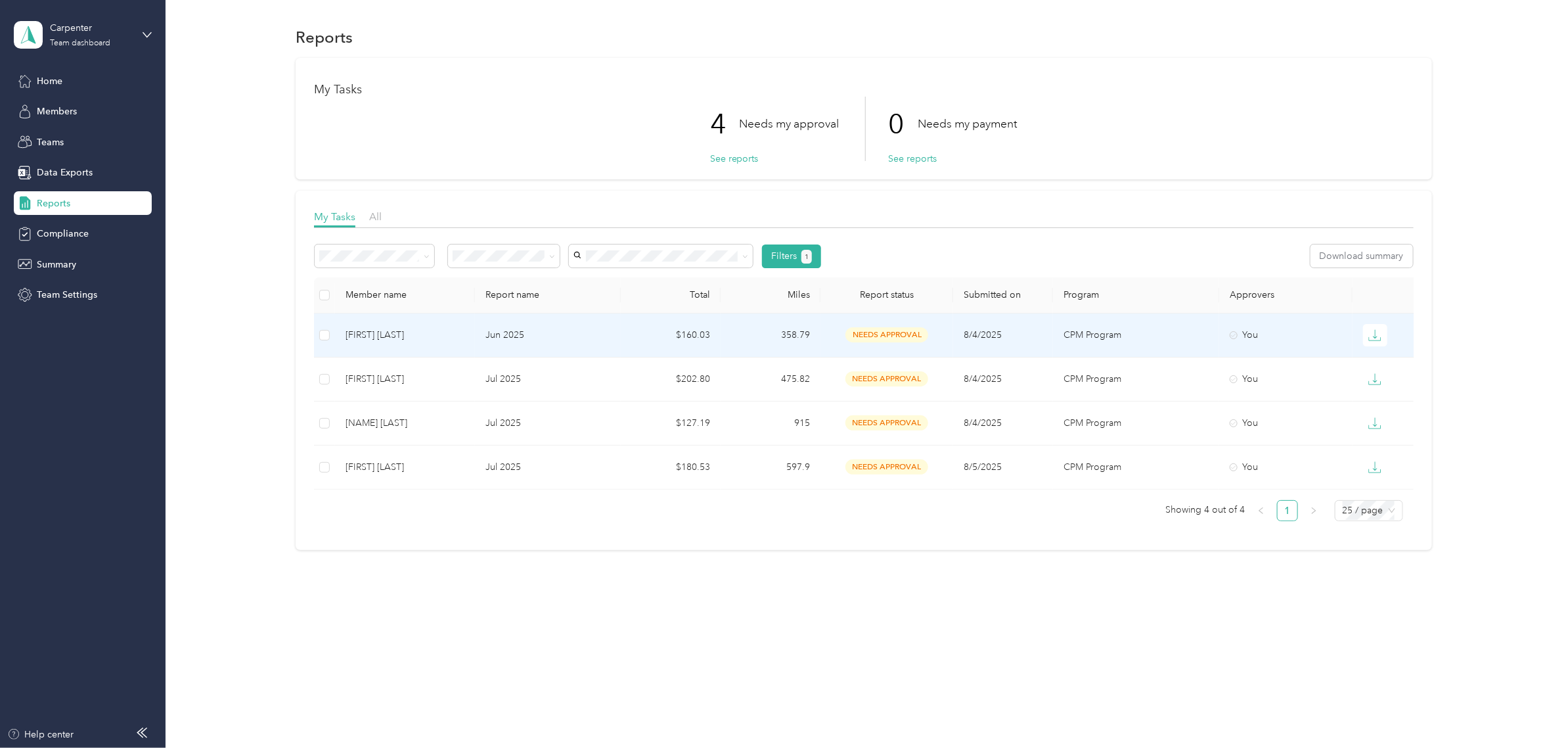 click on "Jun 2025" at bounding box center [548, 335] 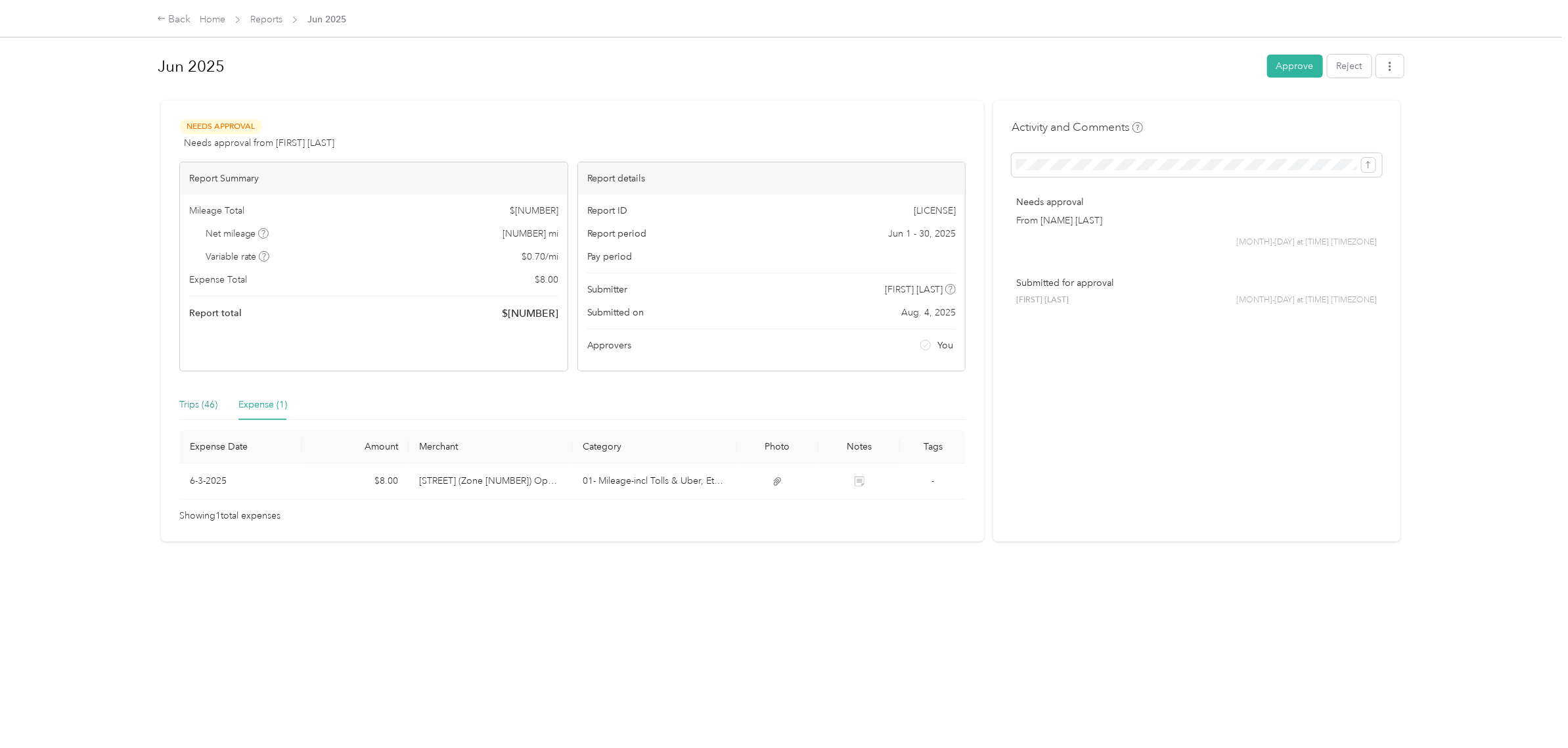click on "Trips (46)" at bounding box center [198, 405] 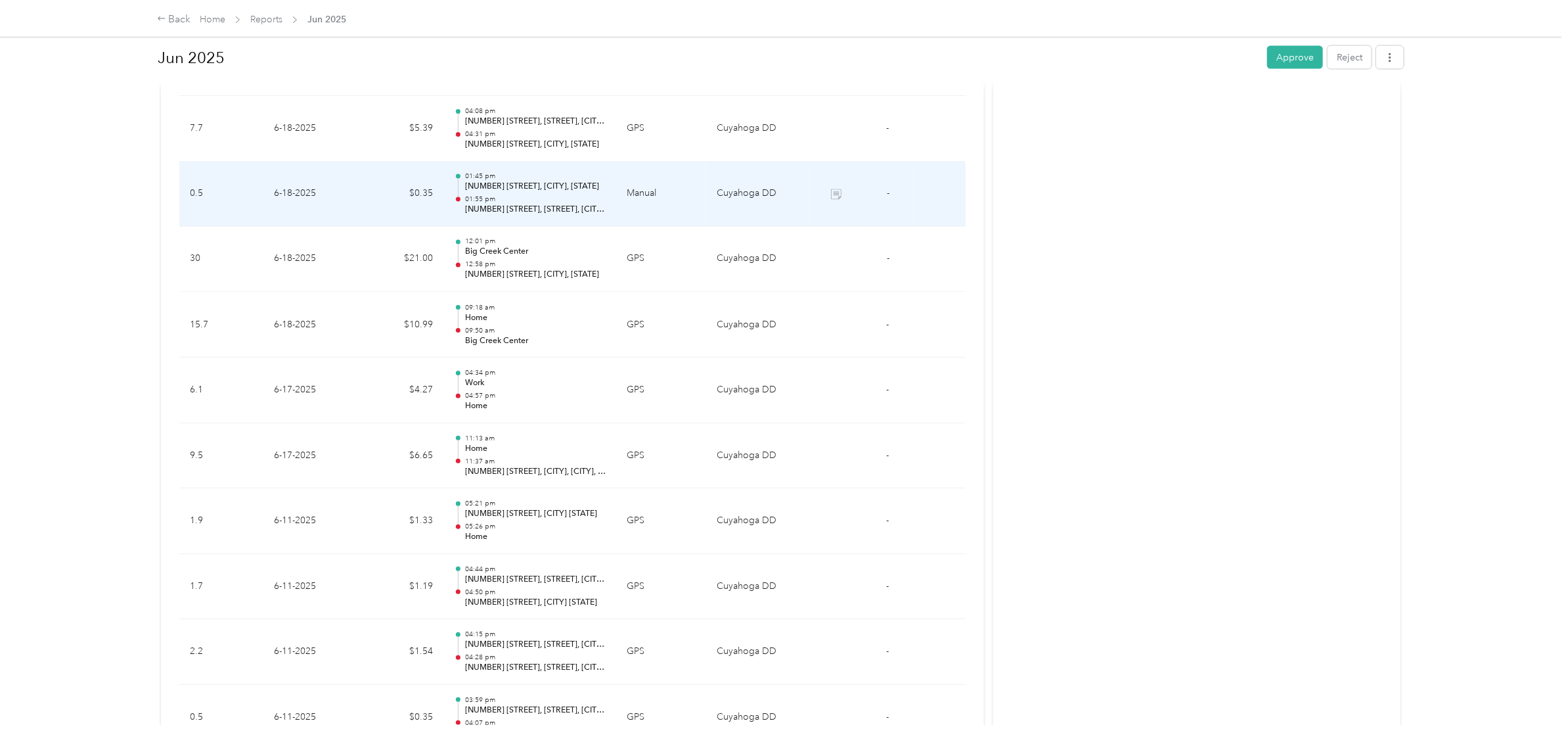 scroll, scrollTop: 1397, scrollLeft: 0, axis: vertical 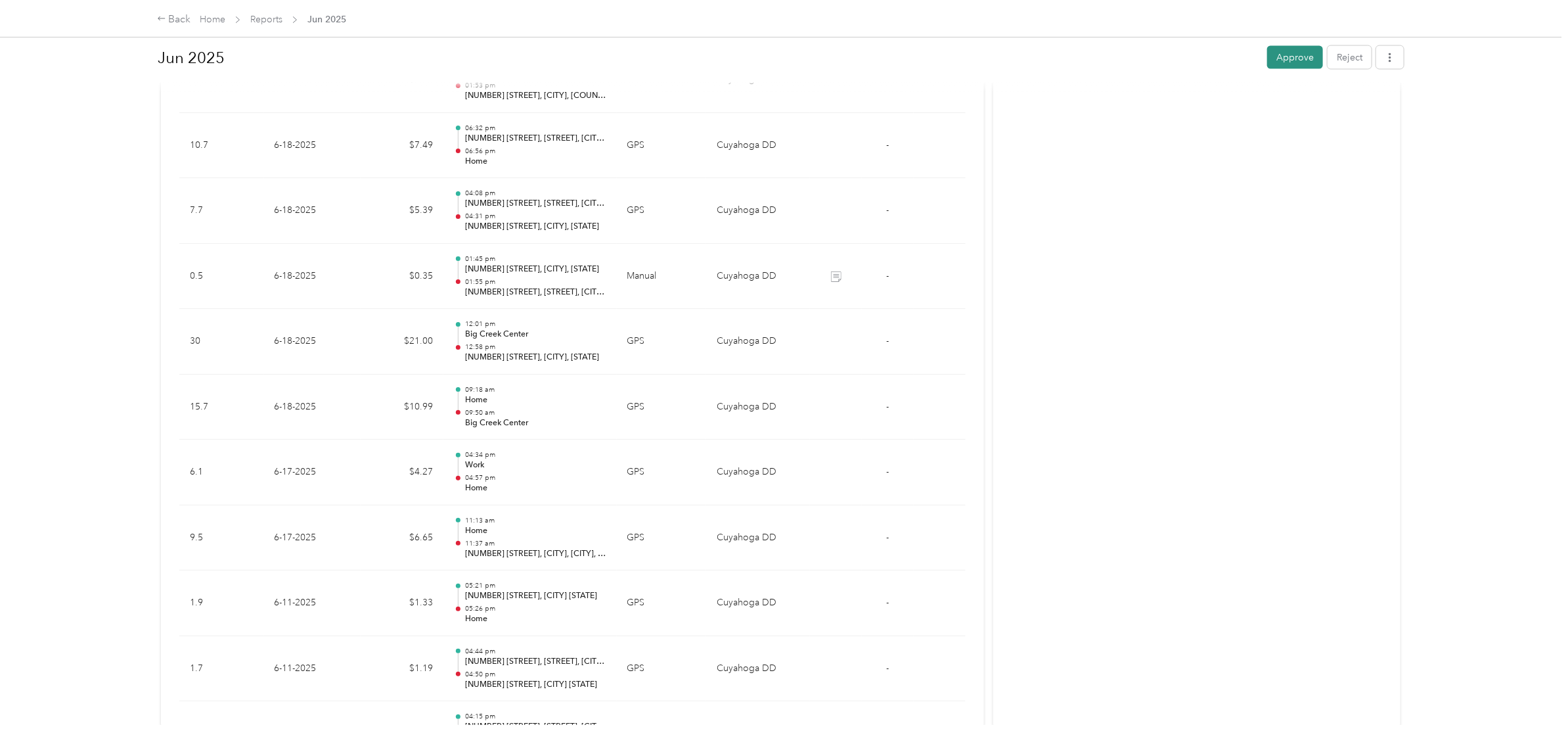 click on "Approve" at bounding box center [1295, 57] 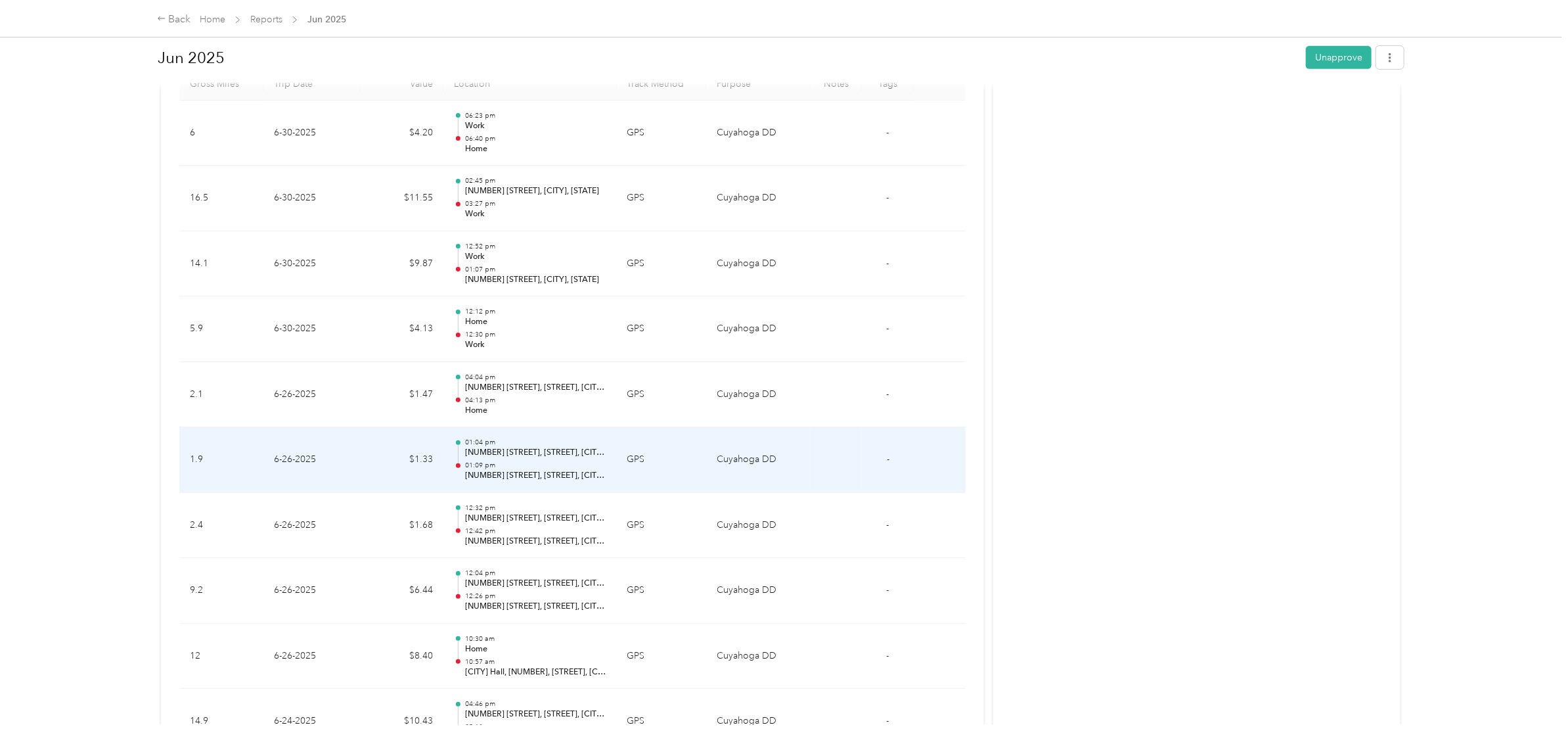 scroll, scrollTop: 0, scrollLeft: 0, axis: both 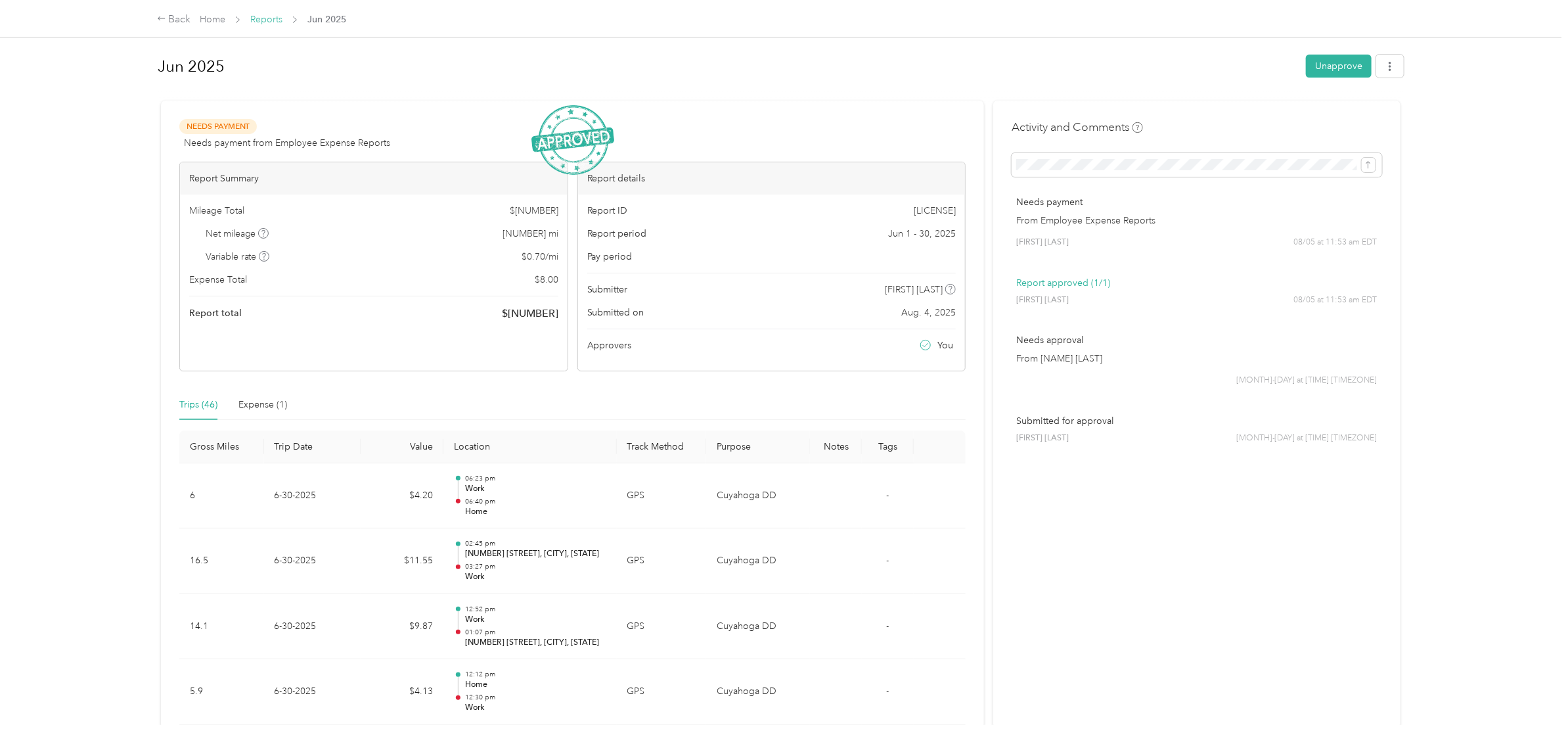 click on "Reports" at bounding box center [266, 19] 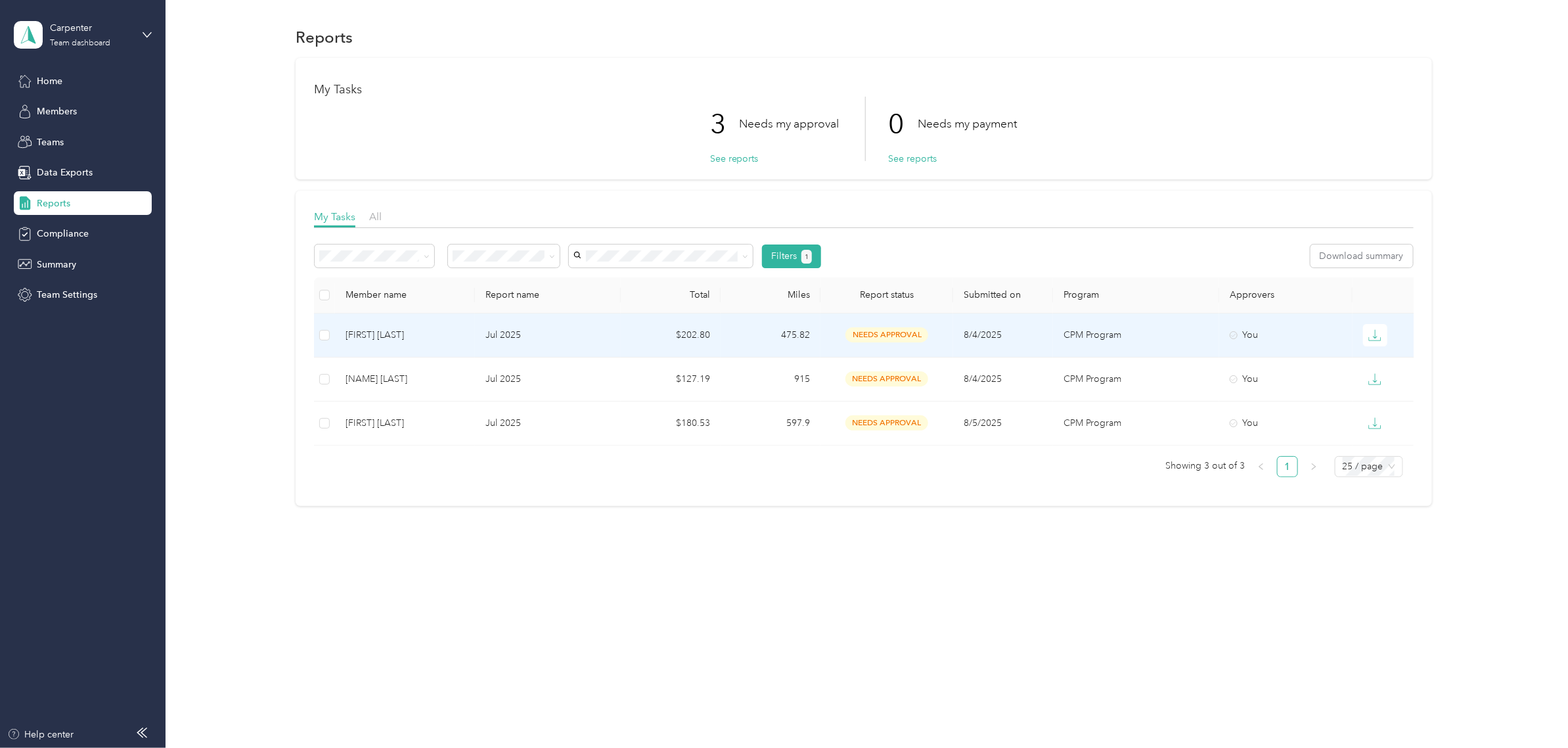 click on "Jul 2025" at bounding box center (548, 335) 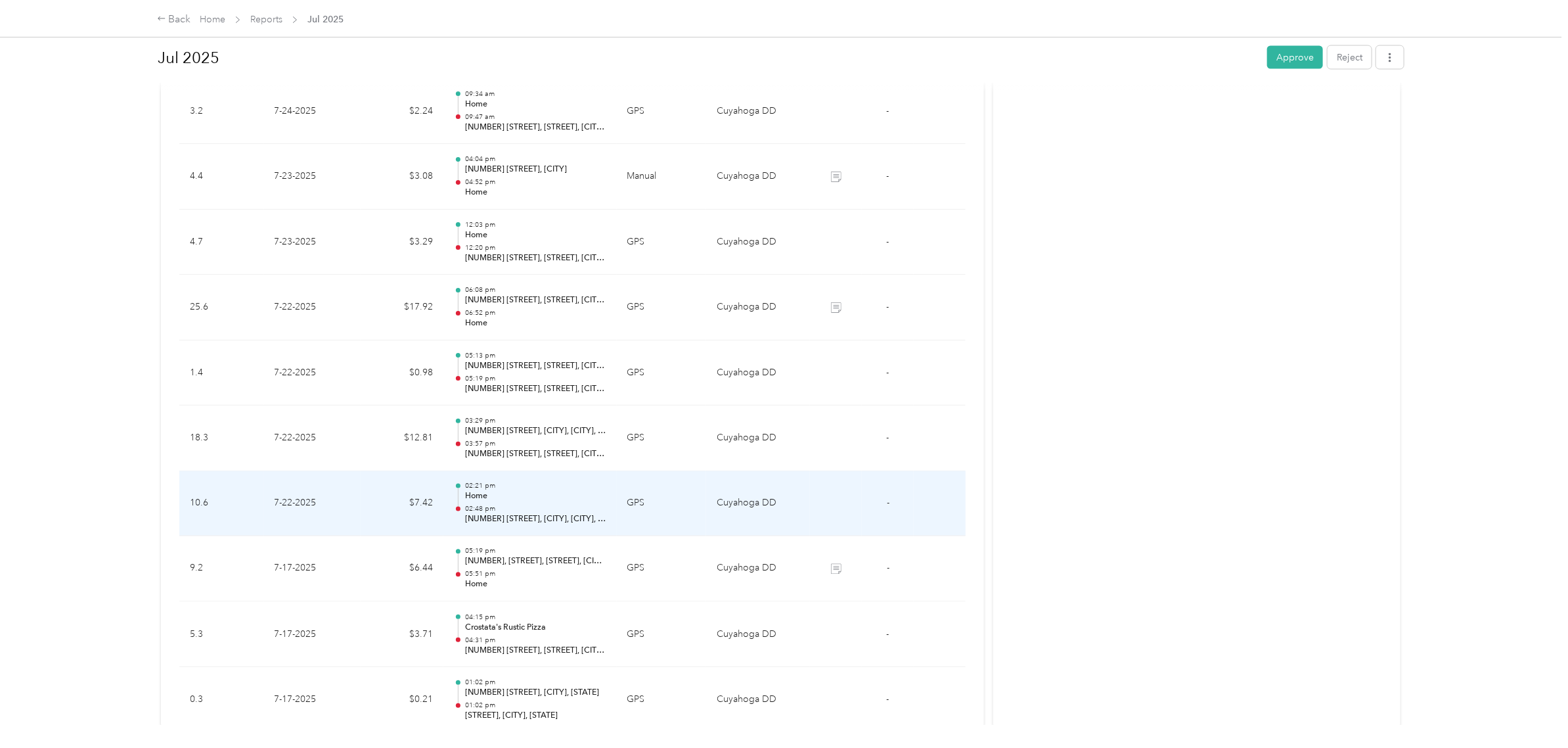 scroll, scrollTop: 1435, scrollLeft: 0, axis: vertical 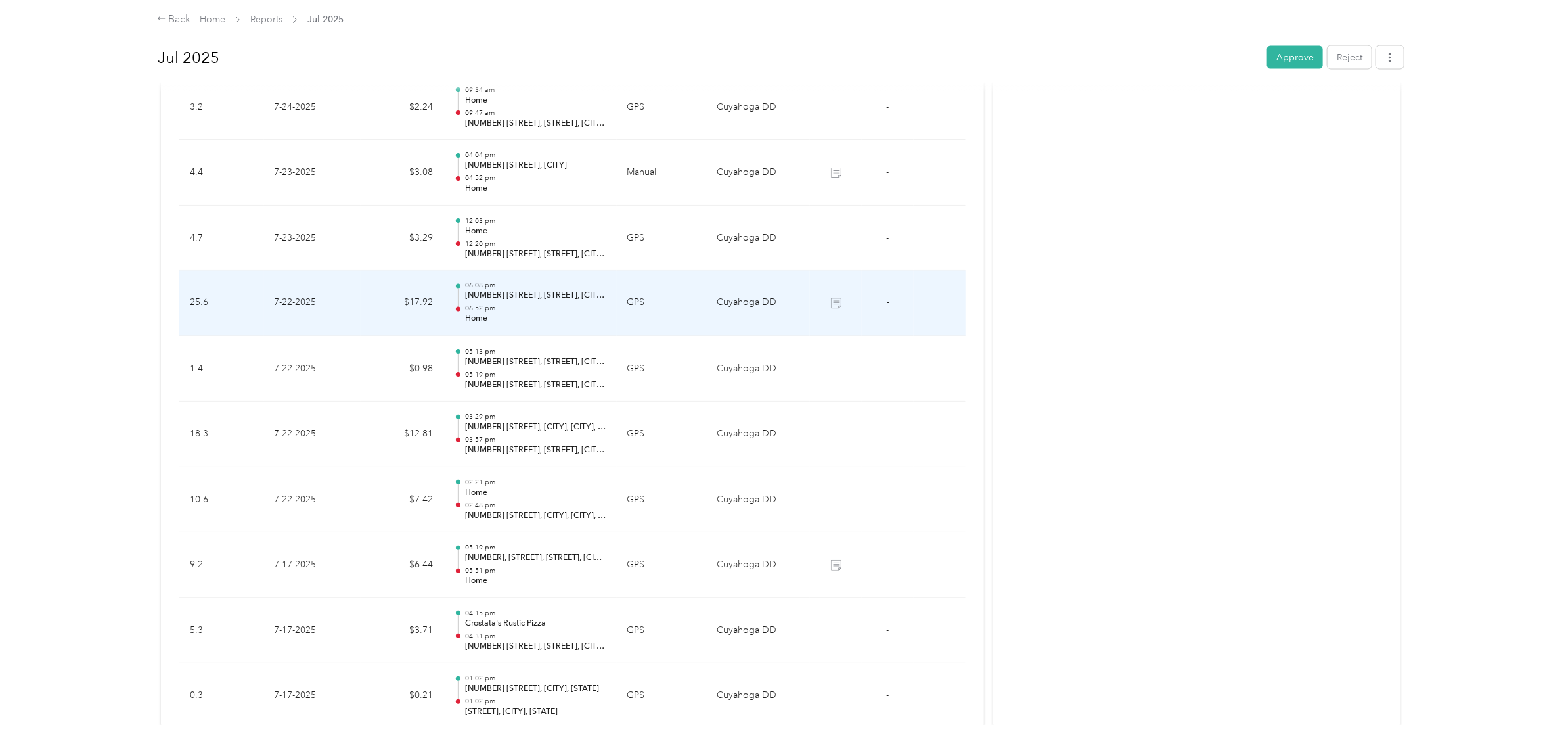 click on "06:52 pm" at bounding box center [535, 309] 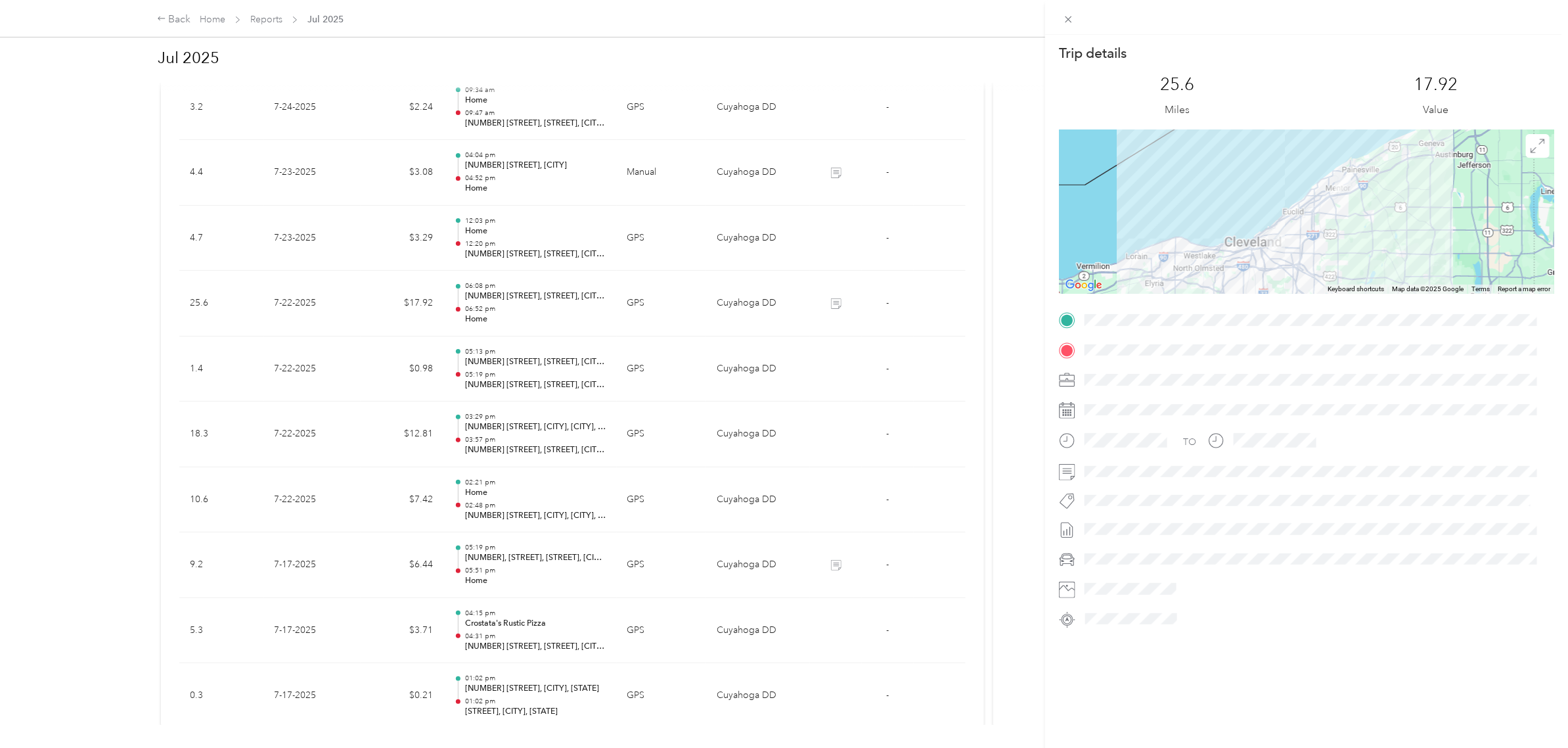 click on "Trip details This trip cannot be edited because it is either under review, approved, or paid. Contact your Team Manager to edit it. 25.6 Miles 17.92 Value  ← Move left → Move right ↑ Move up ↓ Move down + Zoom in - Zoom out Home Jump left by 75% End Jump right by 75% Page Up Jump up by 75% Page Down Jump down by 75% Keyboard shortcuts Map Data Map data ©2025 Google Map data ©2025 Google 10 km  Click to toggle between metric and imperial units Terms Report a map error TO" at bounding box center (784, 374) 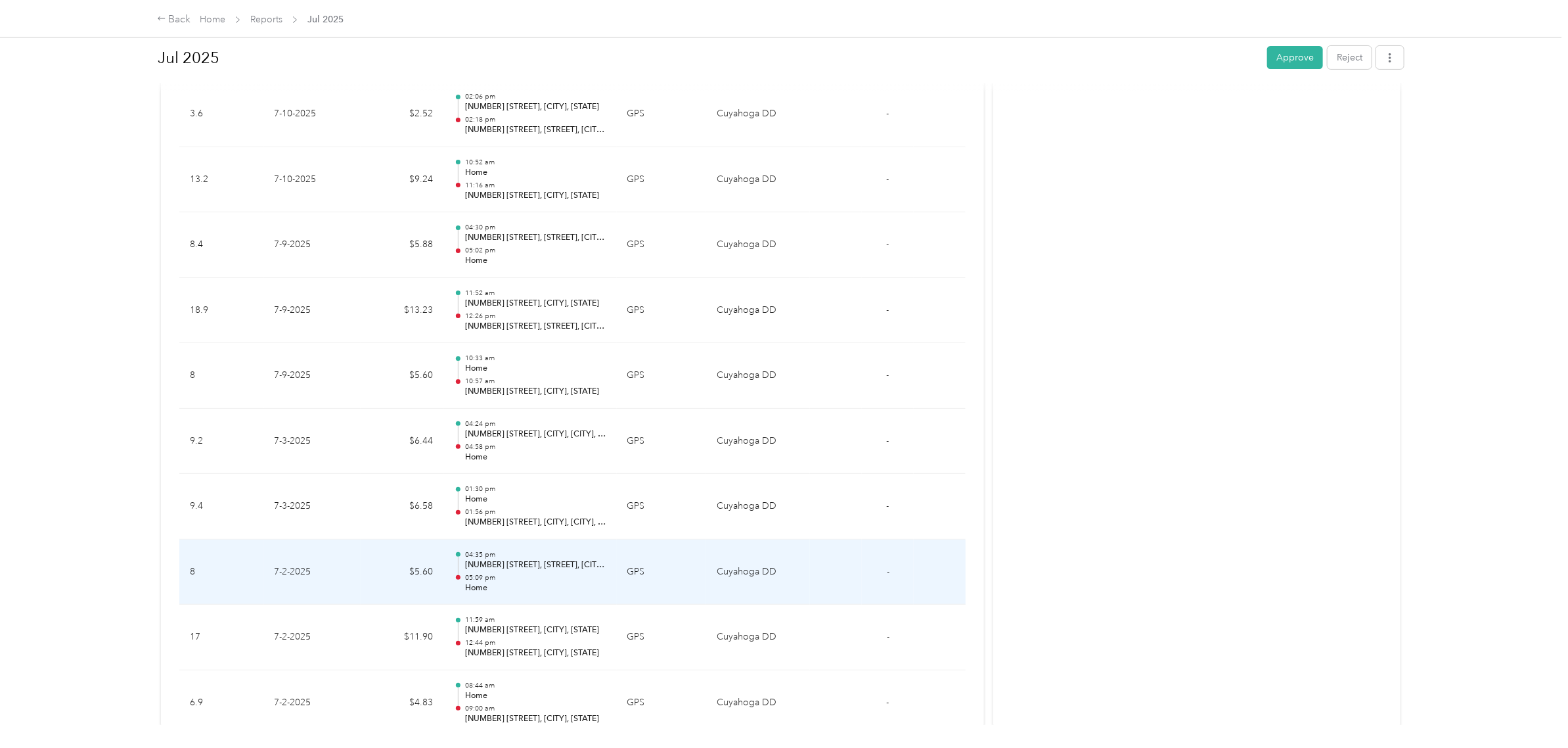 scroll, scrollTop: 3242, scrollLeft: 0, axis: vertical 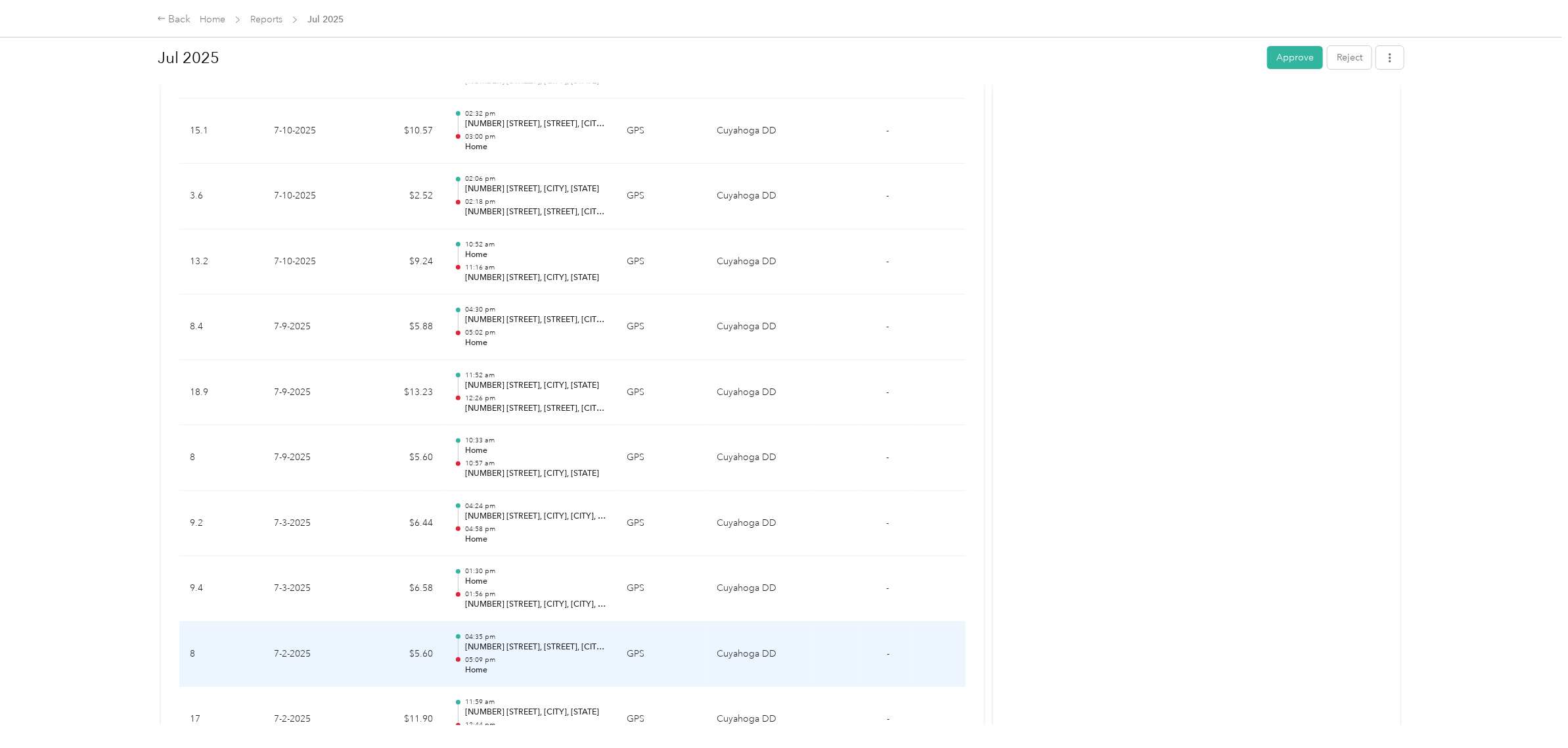 click on "Home" at bounding box center [535, 670] 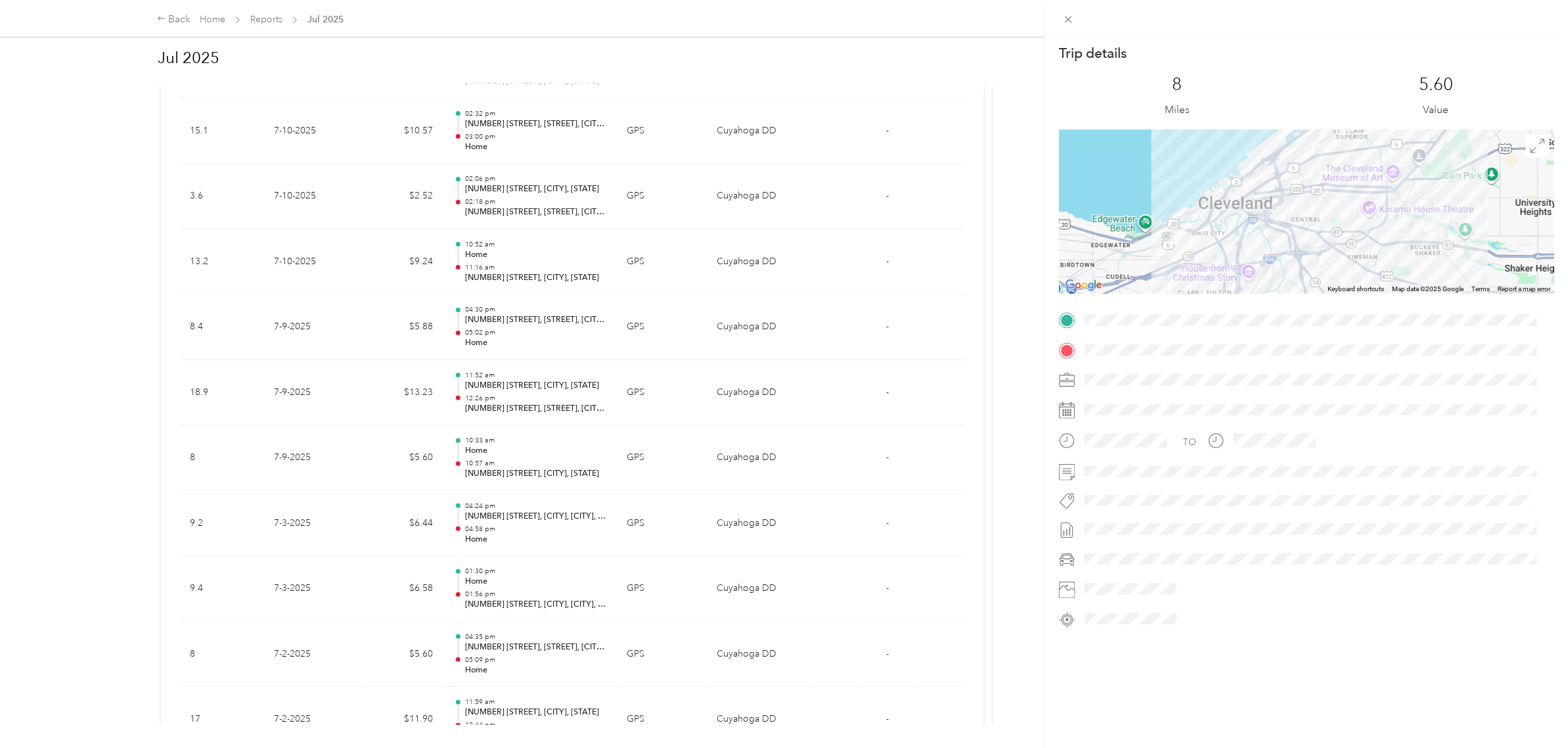 click on "Trip details This trip cannot be edited because it is either under review, approved, or paid. Contact your Team Manager to edit it. 8 Miles 5.60 Value  ← Move left → Move right ↑ Move up ↓ Move down + Zoom in - Zoom out Home Jump left by 75% End Jump right by 75% Page Up Jump up by 75% Page Down Jump down by 75% Keyboard shortcuts Map Data Map data ©2025 Google Map data ©2025 Google 2 km  Click to toggle between metric and imperial units Terms Report a map error TO" at bounding box center (784, 374) 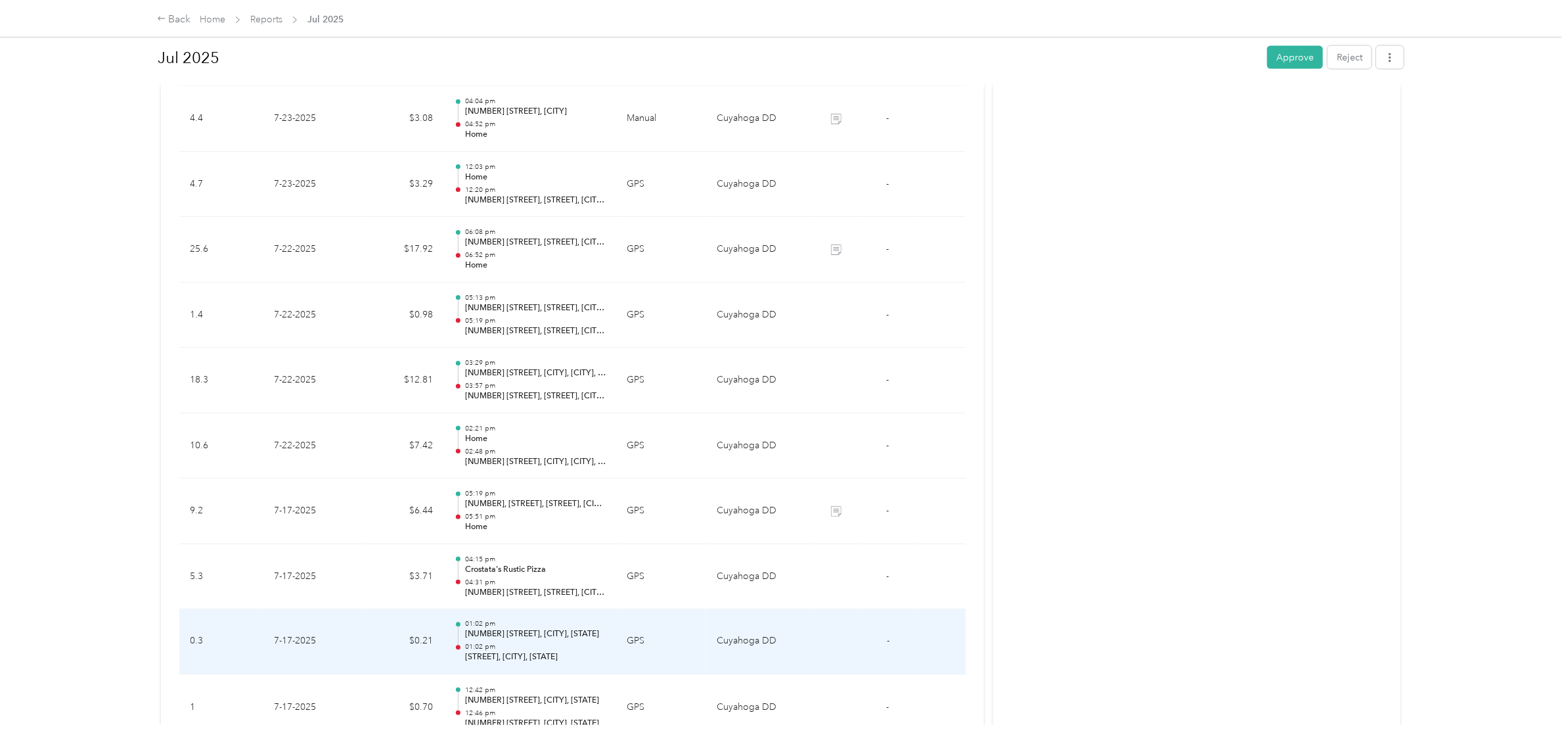 scroll, scrollTop: 1517, scrollLeft: 0, axis: vertical 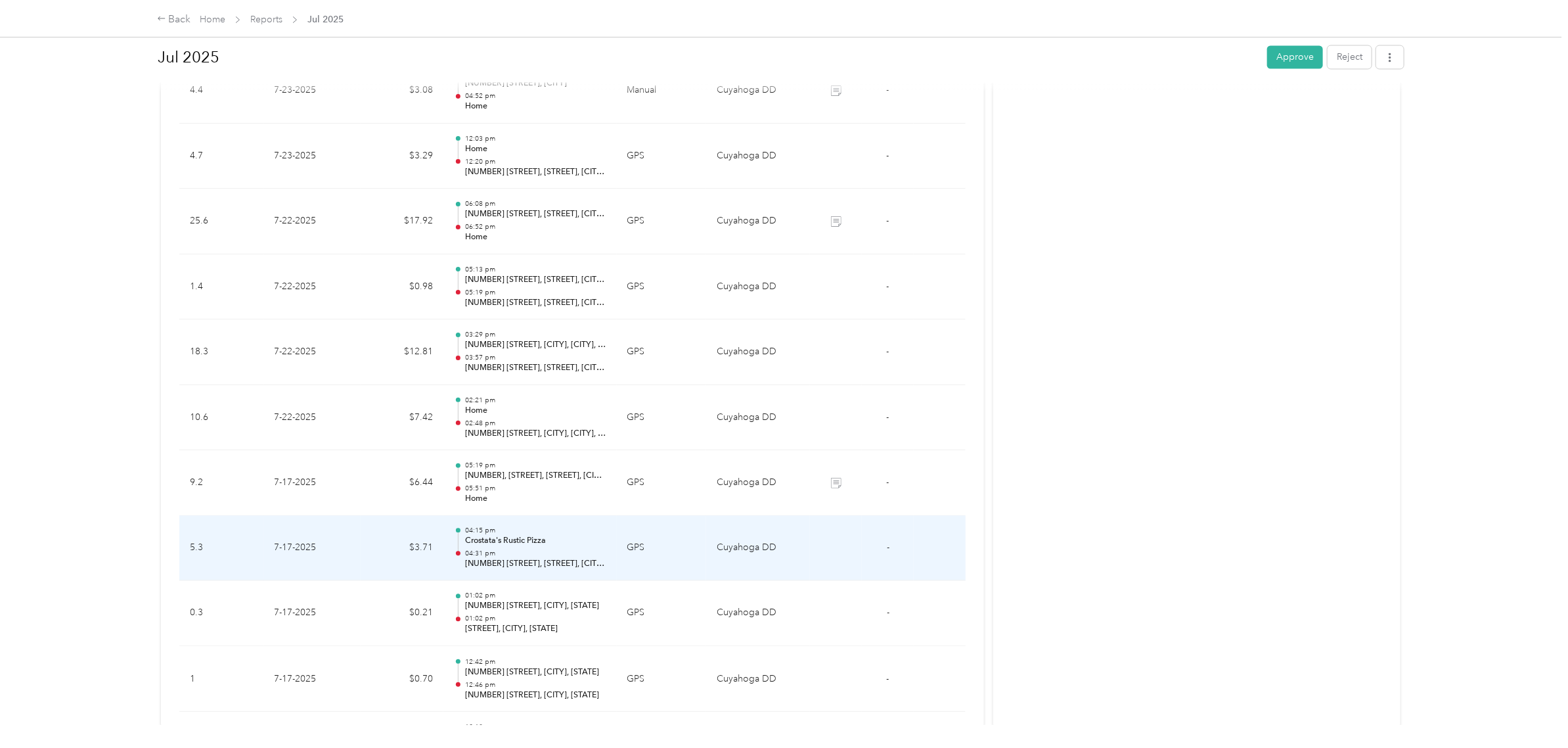 click on "[NUMBER] [STREET], [STREET], [CITY], [STATE]" at bounding box center [535, 565] 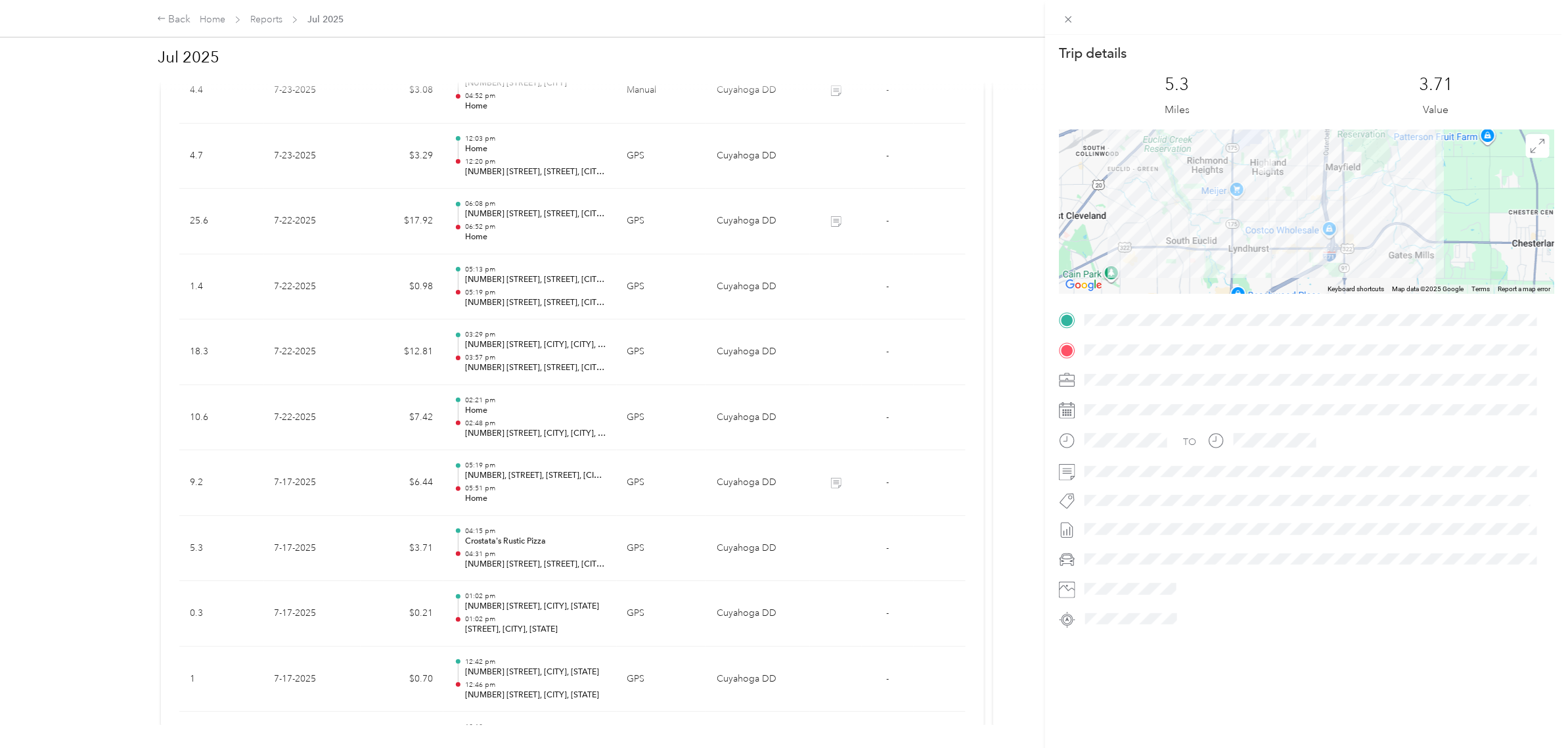 click on "Trip details This trip cannot be edited because it is either under review, approved, or paid. Contact your Team Manager to edit it. [NUMBER] Miles [NUMBER] Value  ← Move left → Move right ↑ Move up ↓ Move down + Zoom in - Zoom out Home Jump left by 75% End Jump right by 75% Page Up Jump up by 75% Page Down Jump down by 75% Keyboard shortcuts Map Data Map data ©2025 Google Map data ©2025 Google 2 km  Click to toggle between metric and imperial units Terms Report a map error TO" at bounding box center (784, 374) 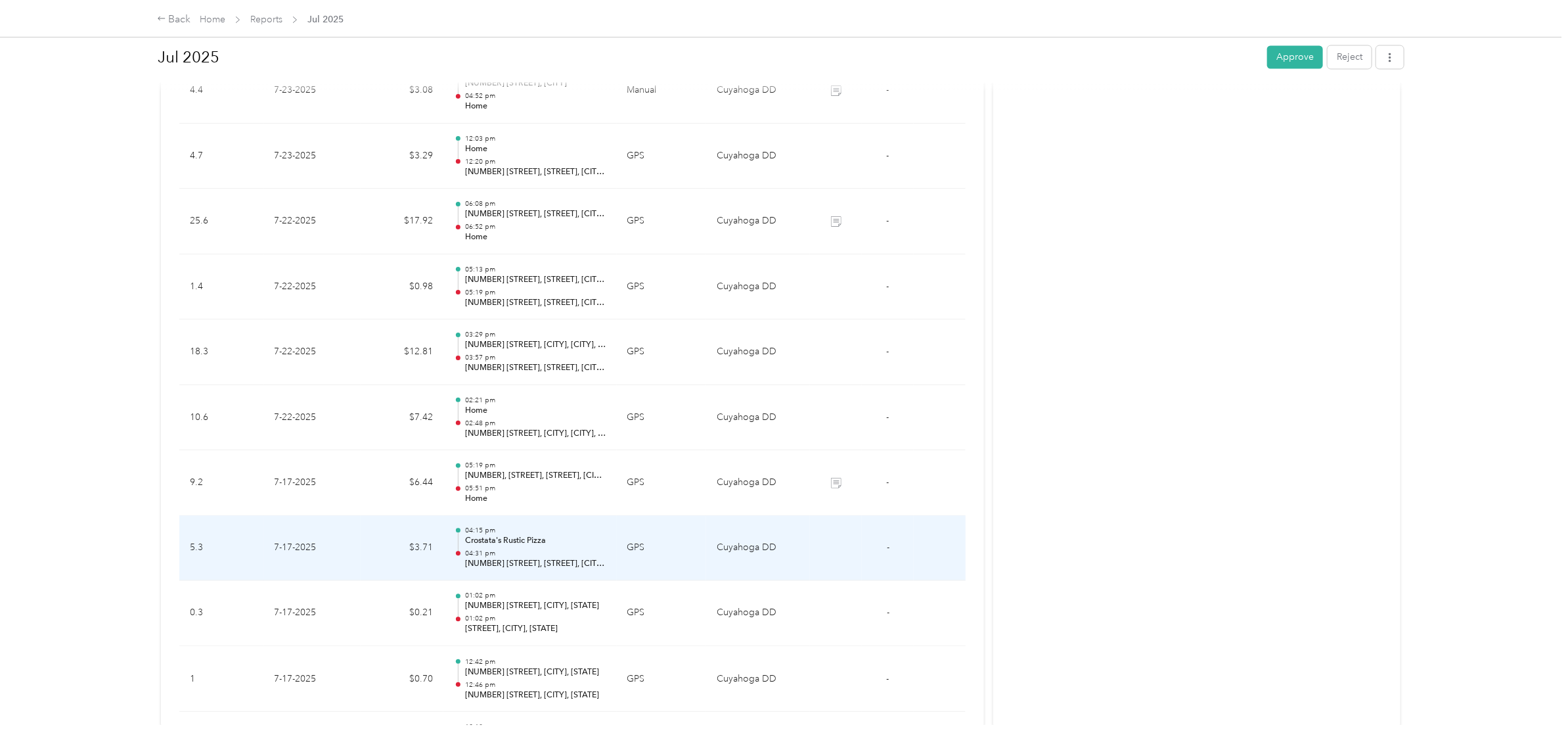 click on "Crostata's Rustic Pizza" at bounding box center [535, 542] 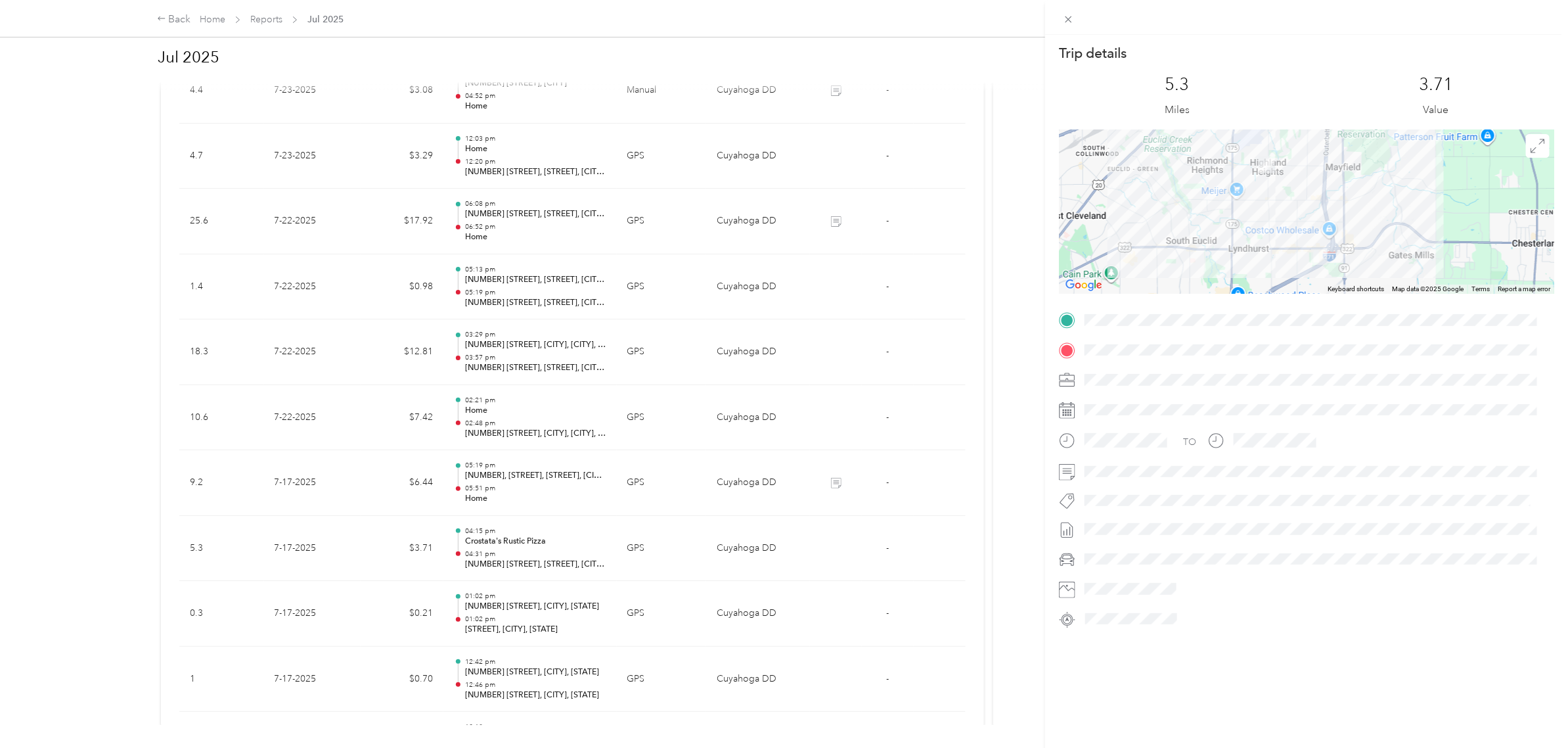 click on "Trip details This trip cannot be edited because it is either under review, approved, or paid. Contact your Team Manager to edit it. [NUMBER] Miles [NUMBER] Value  ← Move left → Move right ↑ Move up ↓ Move down + Zoom in - Zoom out Home Jump left by 75% End Jump right by 75% Page Up Jump up by 75% Page Down Jump down by 75% Keyboard shortcuts Map Data Map data ©2025 Google Map data ©2025 Google 2 km  Click to toggle between metric and imperial units Terms Report a map error TO" at bounding box center [784, 374] 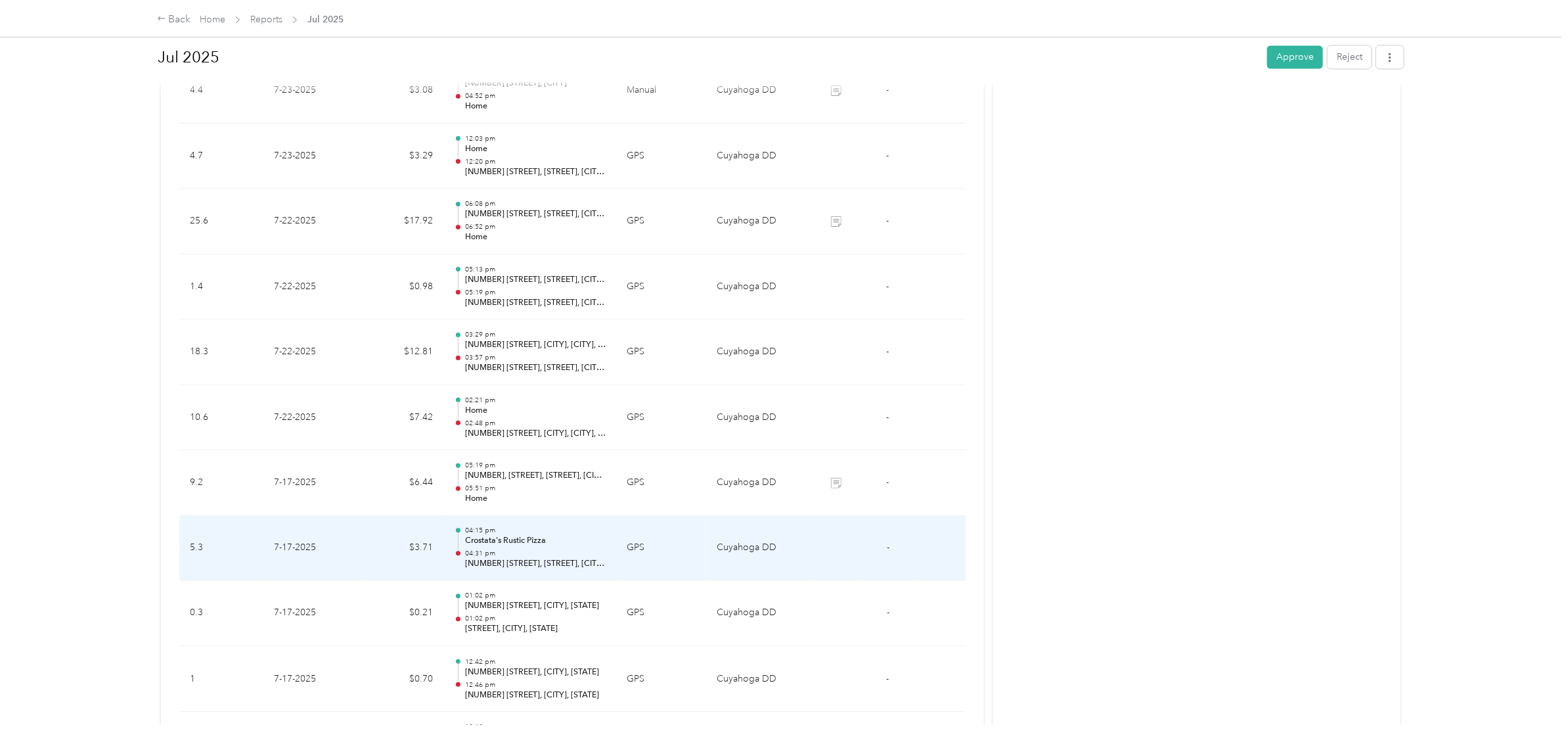 click on "[NUMBER] [STREET], [STREET], [CITY], [STATE]" at bounding box center (535, 565) 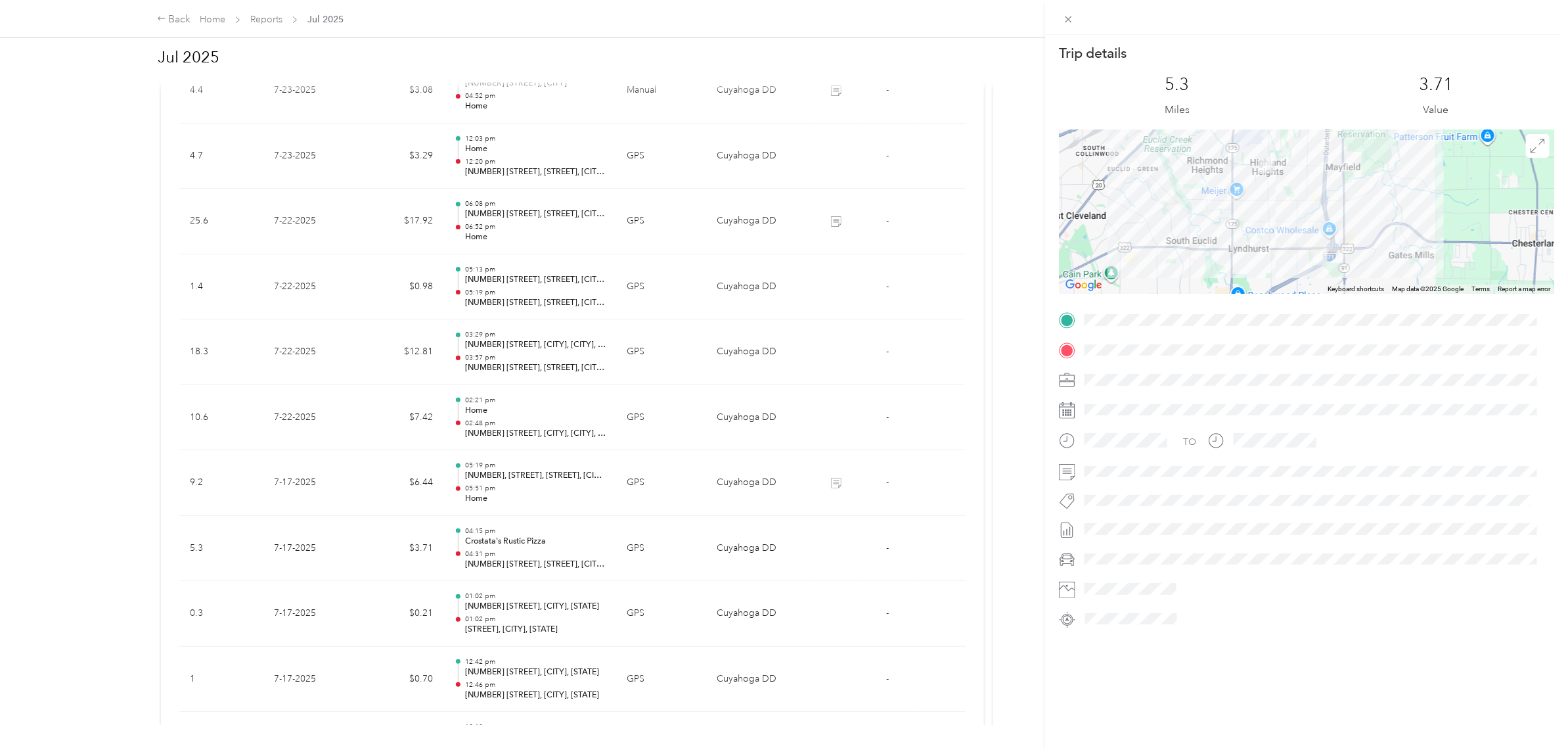 click on "Trip details This trip cannot be edited because it is either under review, approved, or paid. Contact your Team Manager to edit it. [NUMBER] Miles [NUMBER] Value  ← Move left → Move right ↑ Move up ↓ Move down + Zoom in - Zoom out Home Jump left by 75% End Jump right by 75% Page Up Jump up by 75% Page Down Jump down by 75% Keyboard shortcuts Map Data Map data ©2025 Google Map data ©2025 Google 2 km  Click to toggle between metric and imperial units Terms Report a map error TO" at bounding box center [784, 374] 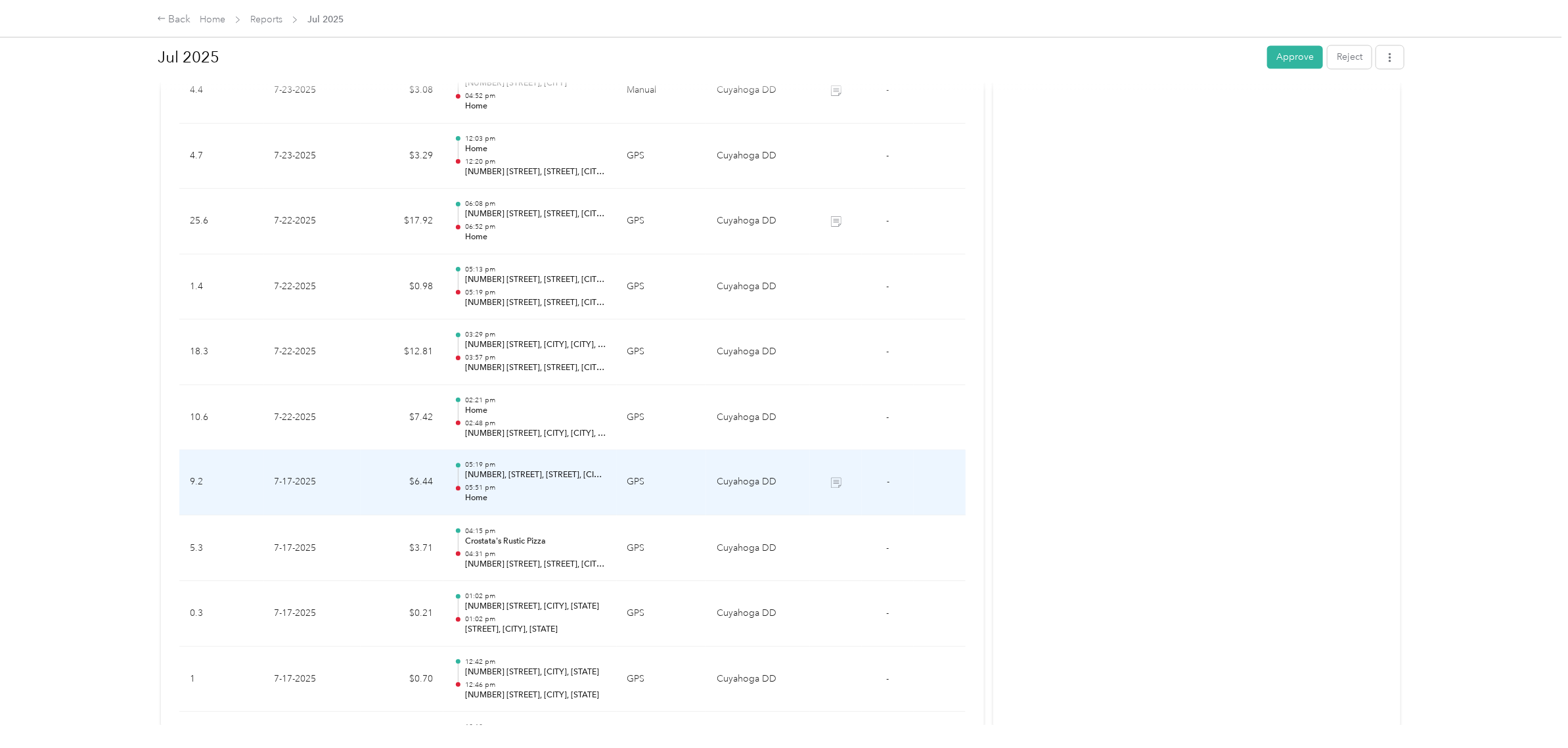 click on "[NUMBER], [STREET], [STREET], [CITY], [STATE], [STATE], [STATE], [POSTAL_CODE], [COUNTRY]" at bounding box center [535, 476] 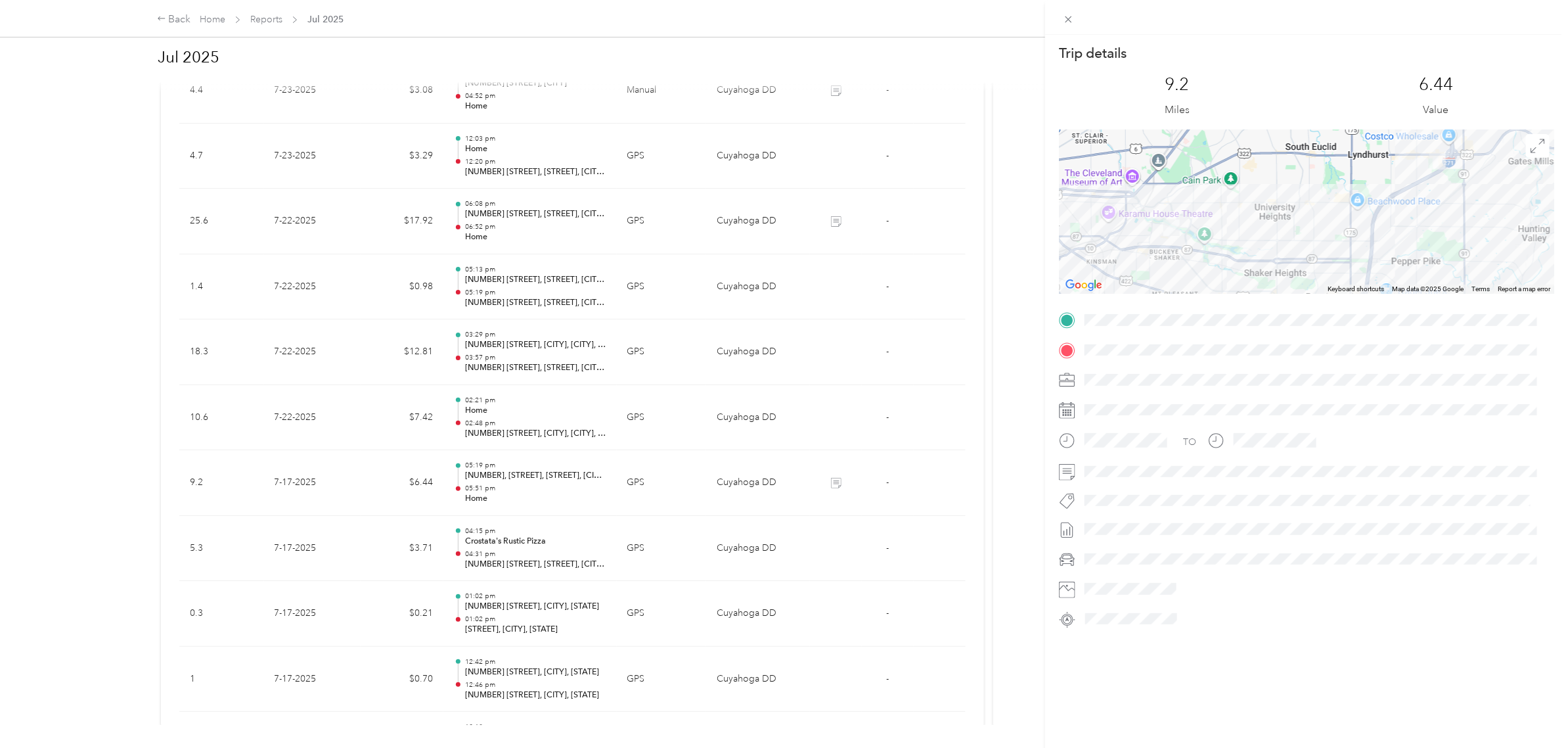 click on "Trip details This trip cannot be edited because it is either under review, approved, or paid. Contact your Team Manager to edit it. [NUMBER] Miles [NUMBER] Value  ← Move left → Move right ↑ Move up ↓ Move down + Zoom in - Zoom out Home Jump left by 75% End Jump right by 75% Page Up Jump up by 75% Page Down Jump down by 75% Keyboard shortcuts Map Data Map data ©2025 Google Map data ©2025 Google 2 km  Click to toggle between metric and imperial units Terms Report a map error TO" at bounding box center [784, 374] 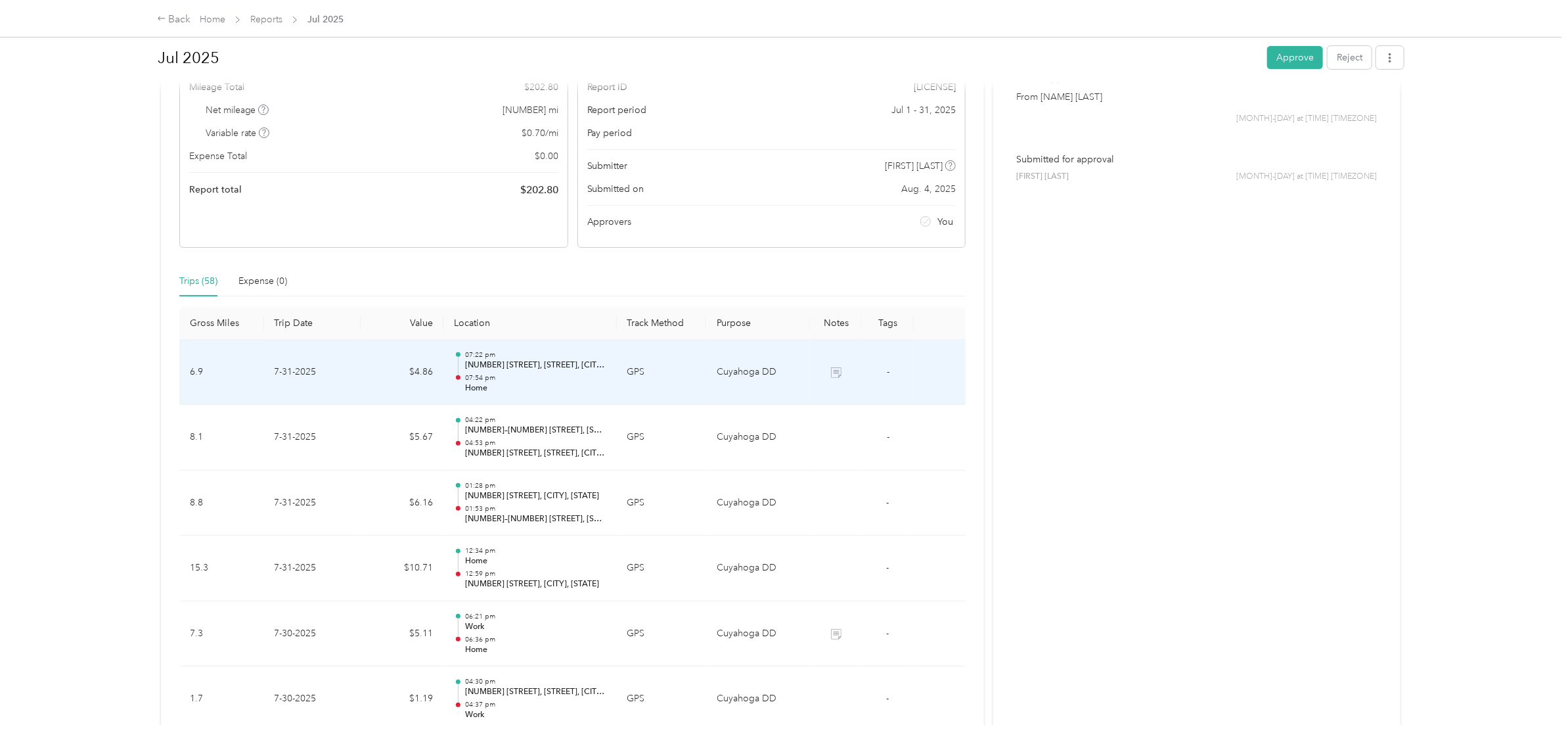 scroll, scrollTop: 0, scrollLeft: 0, axis: both 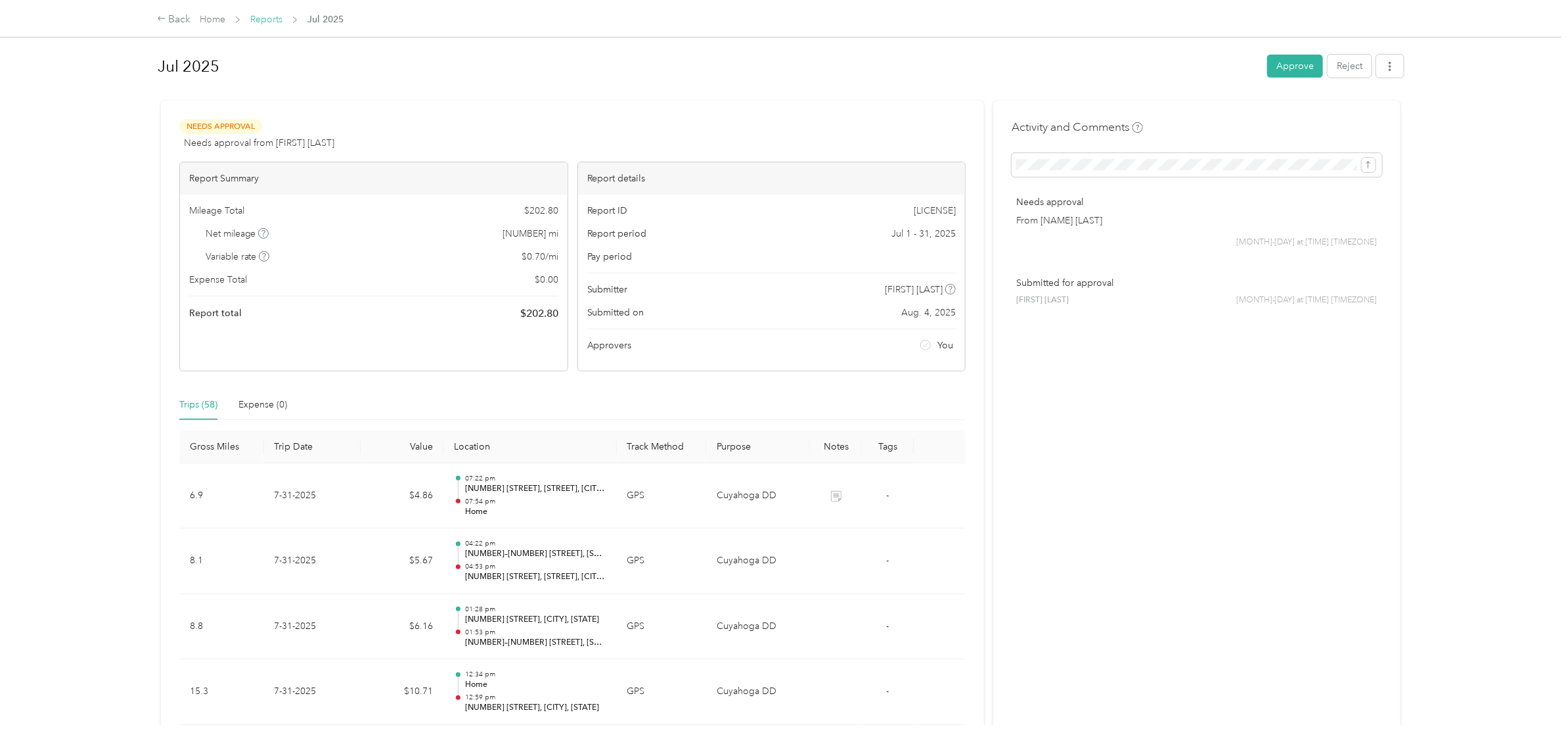 click on "Reports" at bounding box center [266, 19] 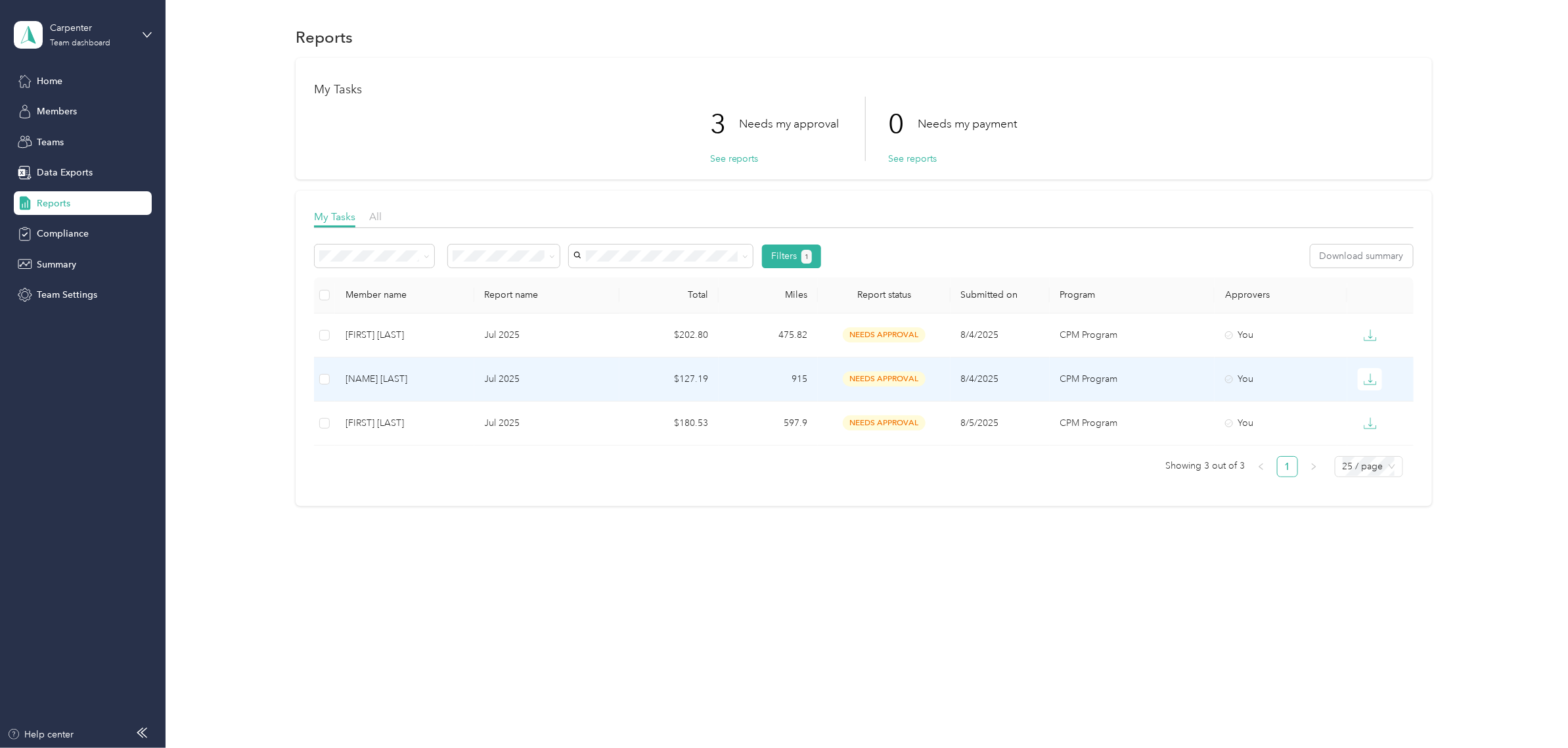 click on "Jul 2025" at bounding box center [547, 379] 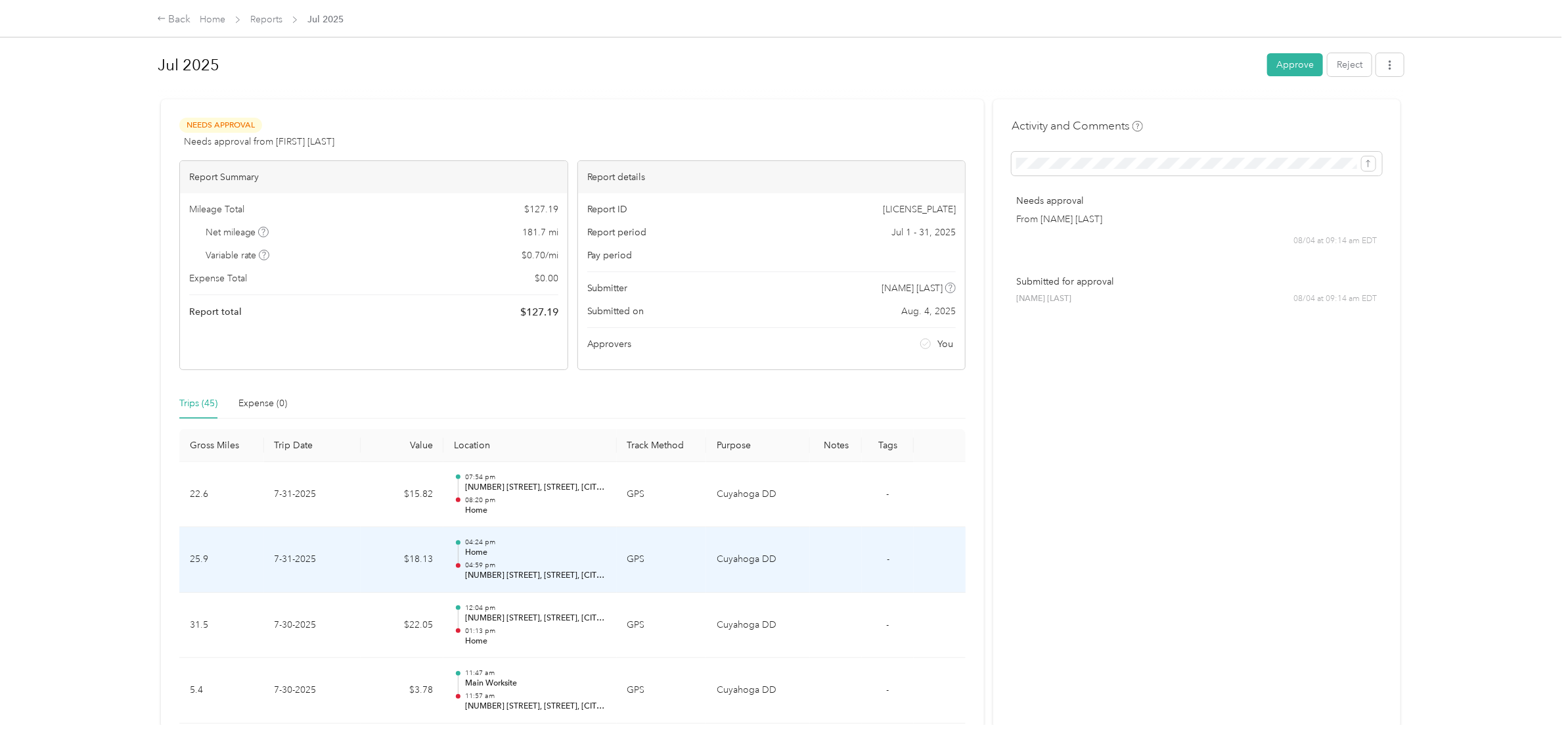 scroll, scrollTop: 0, scrollLeft: 0, axis: both 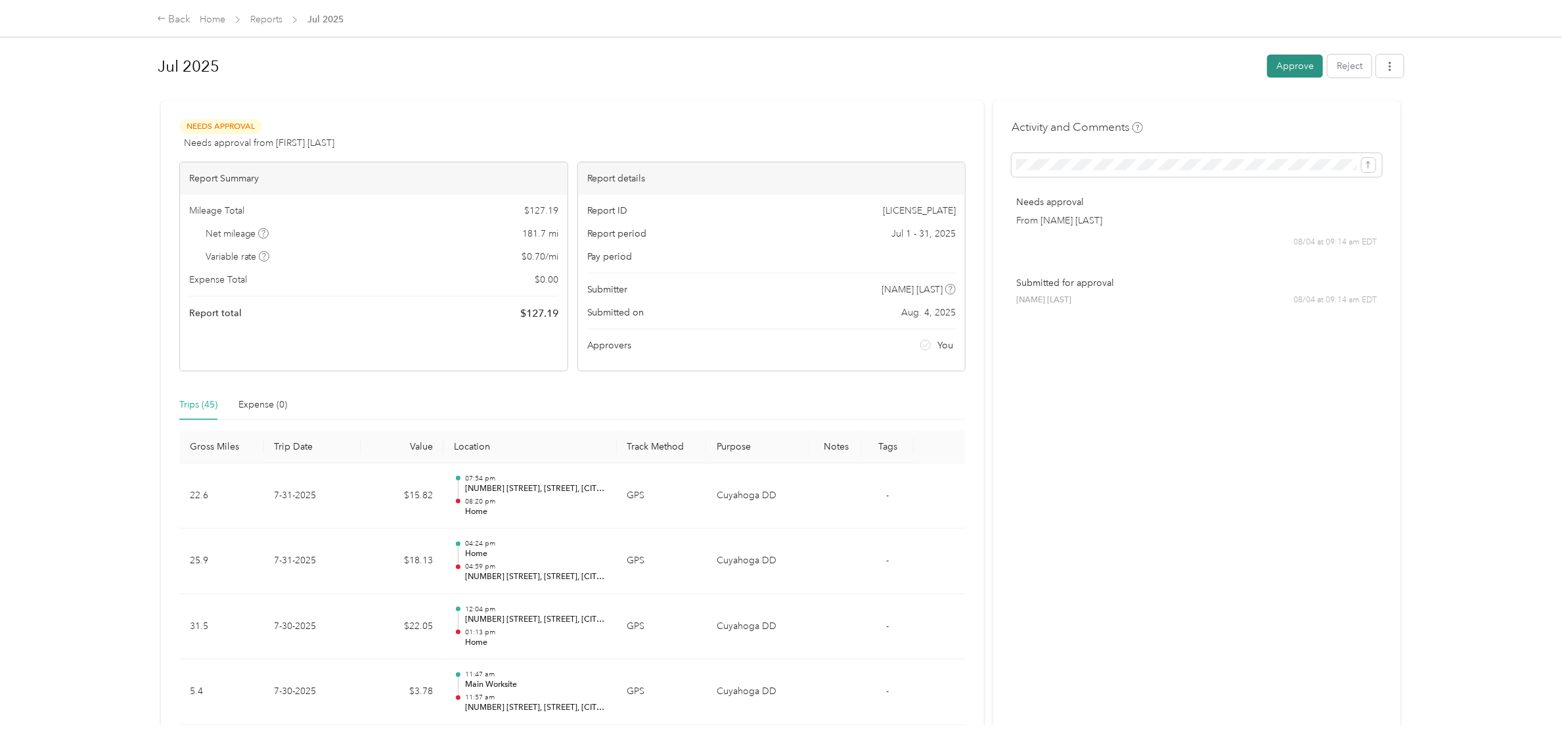 click on "Approve" at bounding box center (1295, 66) 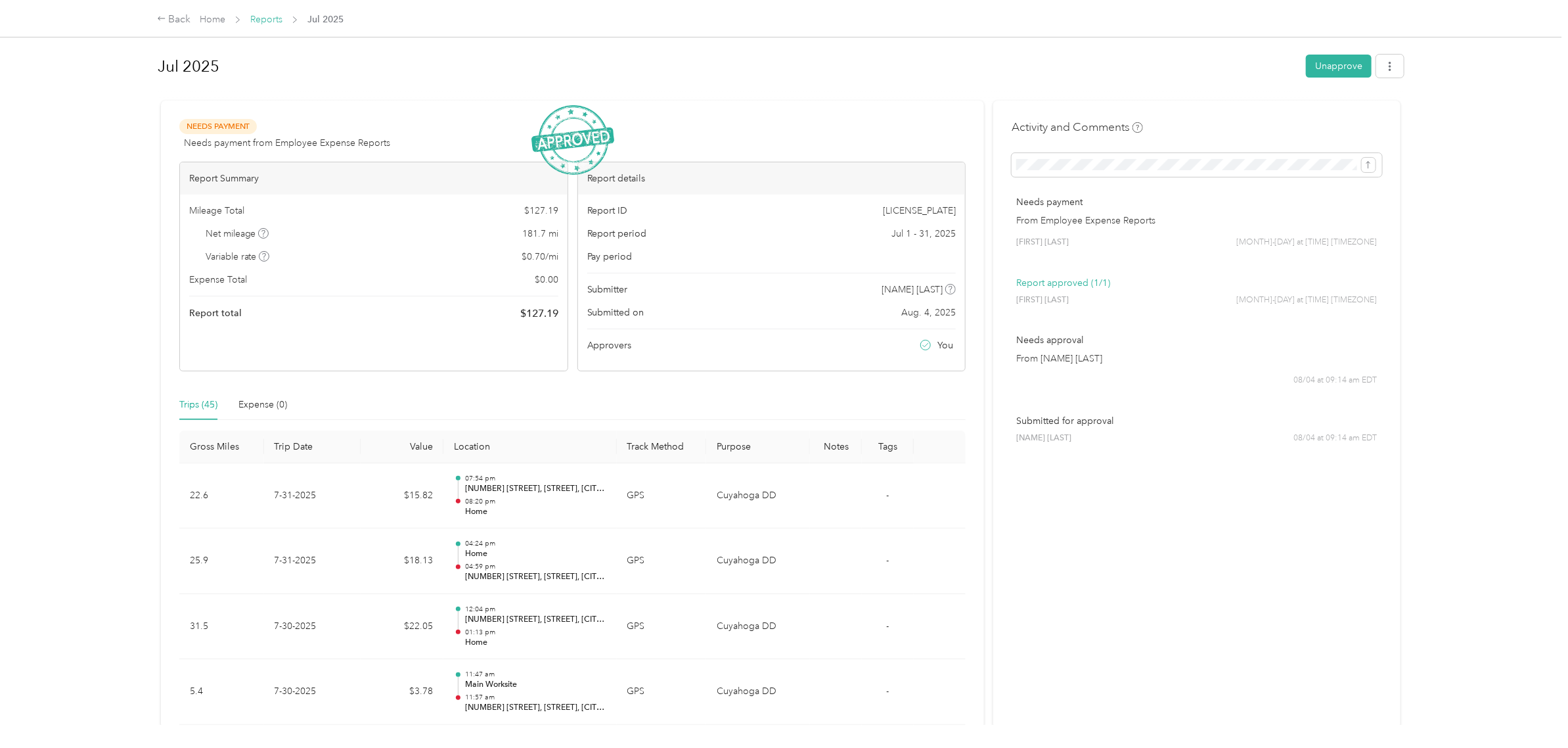 click on "Reports" at bounding box center (266, 19) 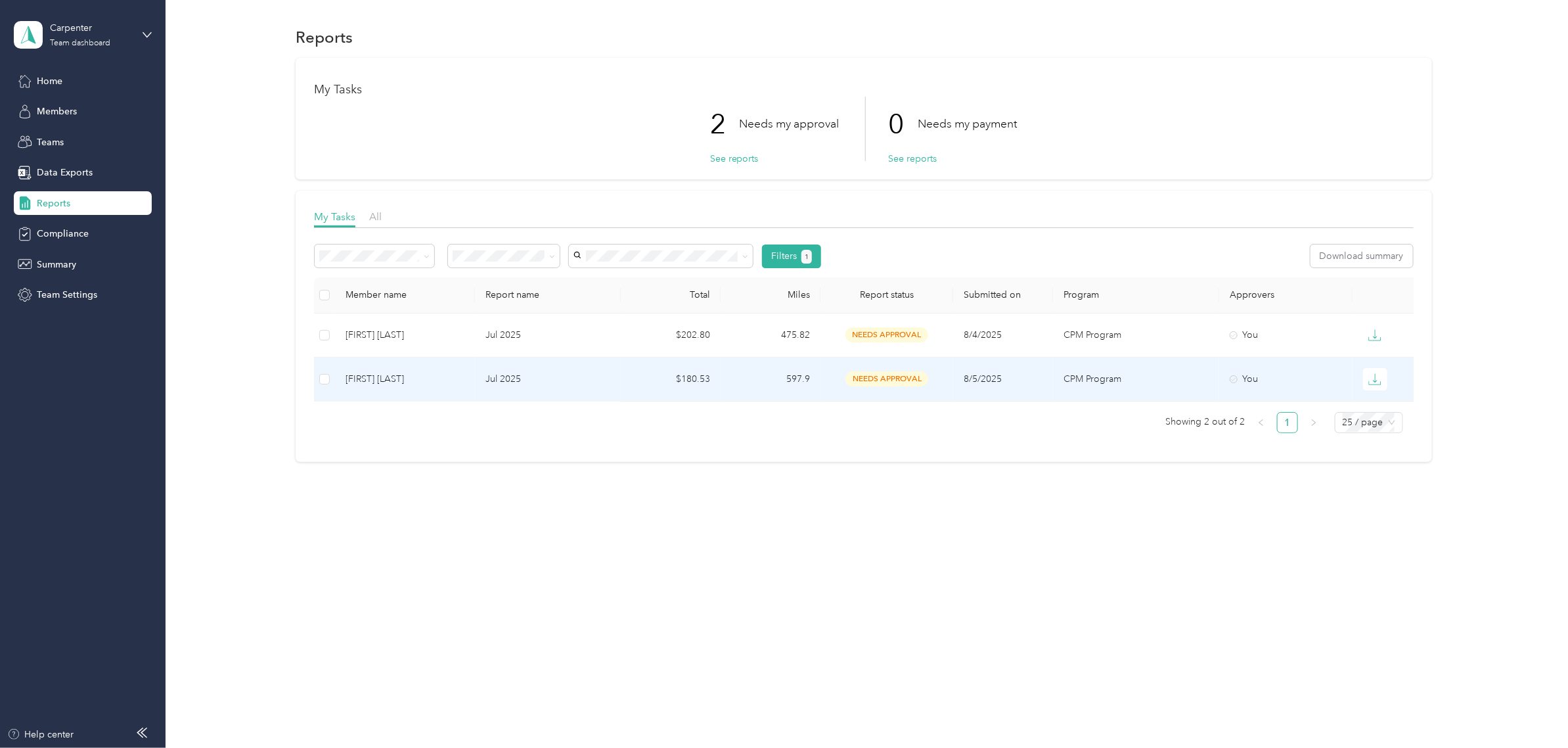 click on "Jul 2025" at bounding box center [548, 379] 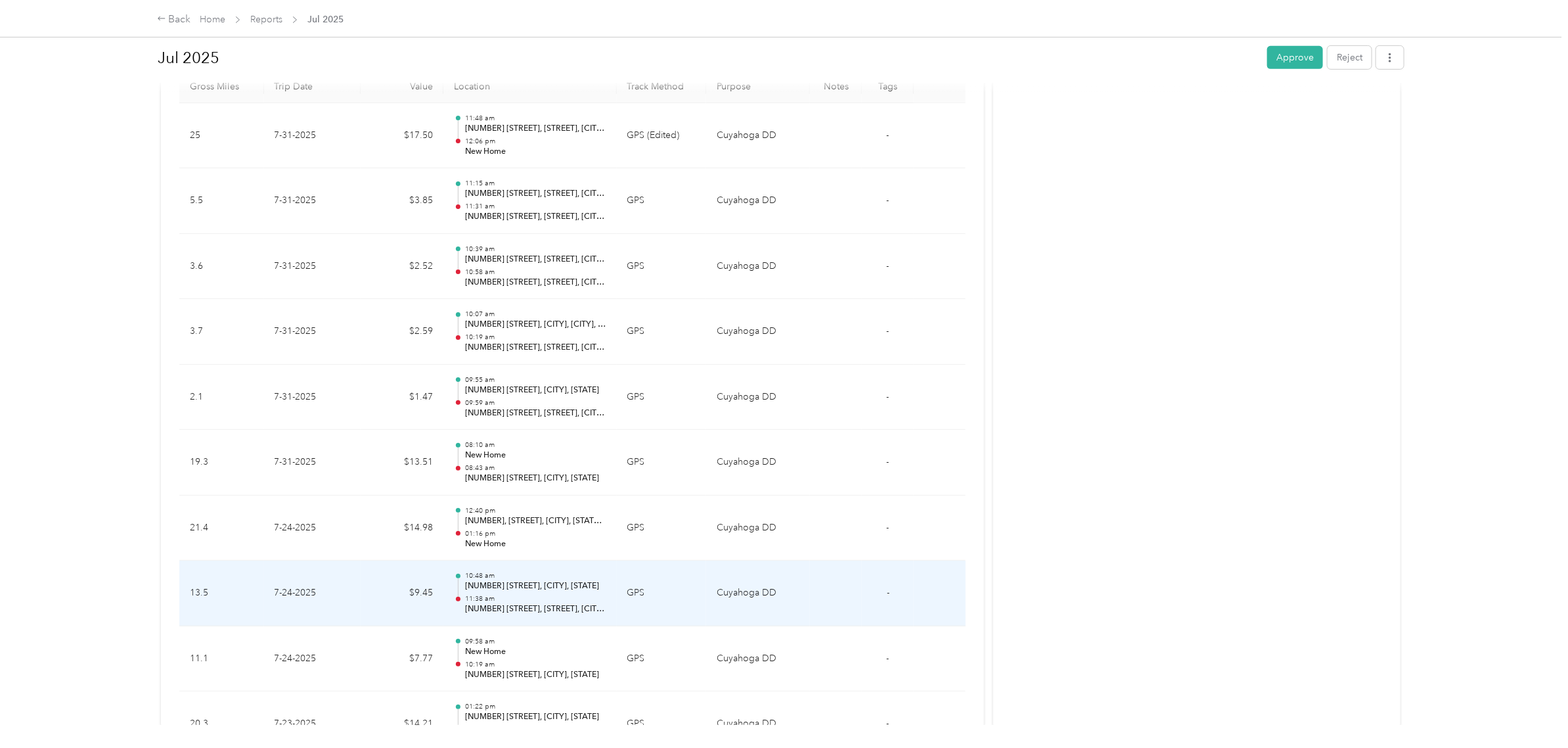 scroll, scrollTop: 320, scrollLeft: 0, axis: vertical 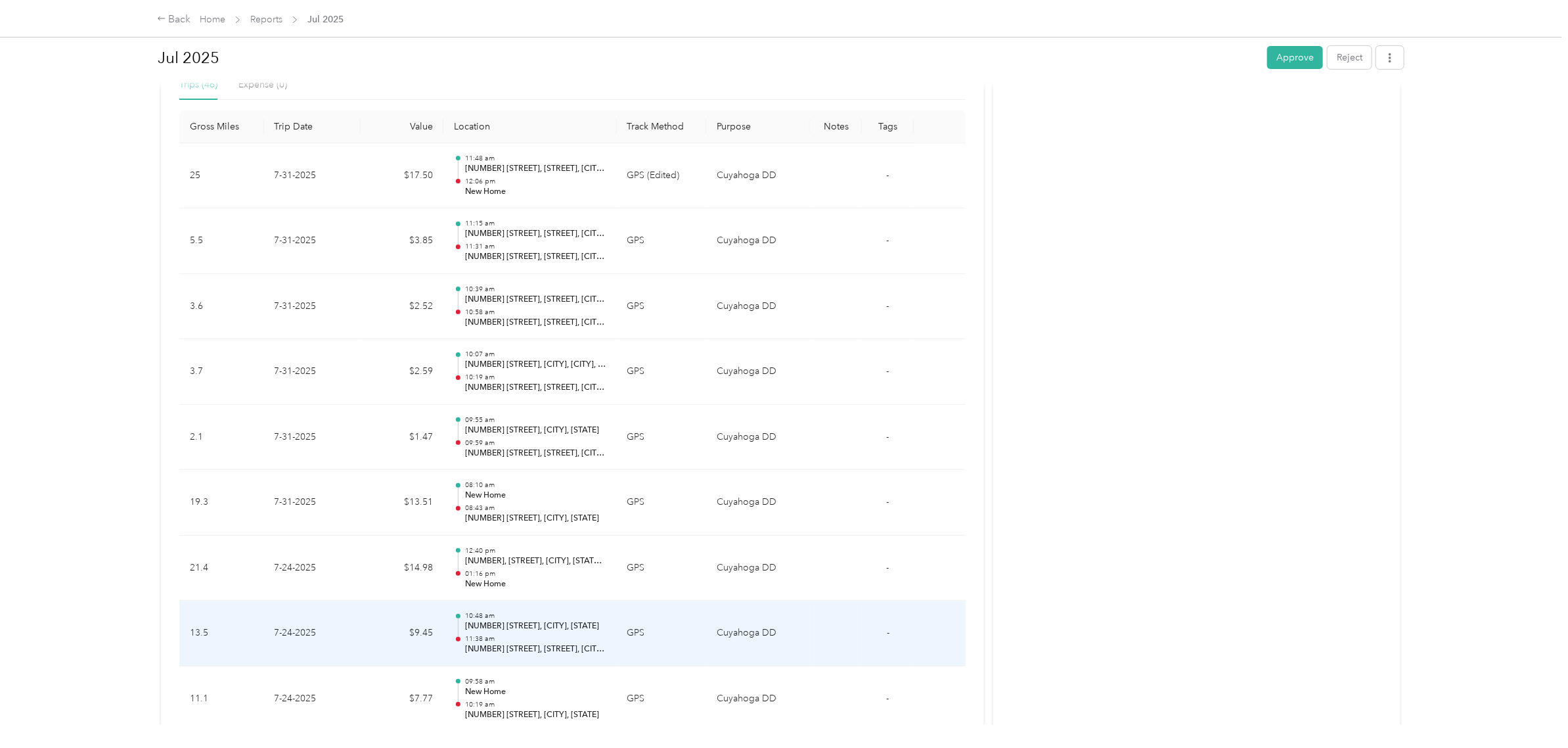 click on "11:38 am" at bounding box center (535, 639) 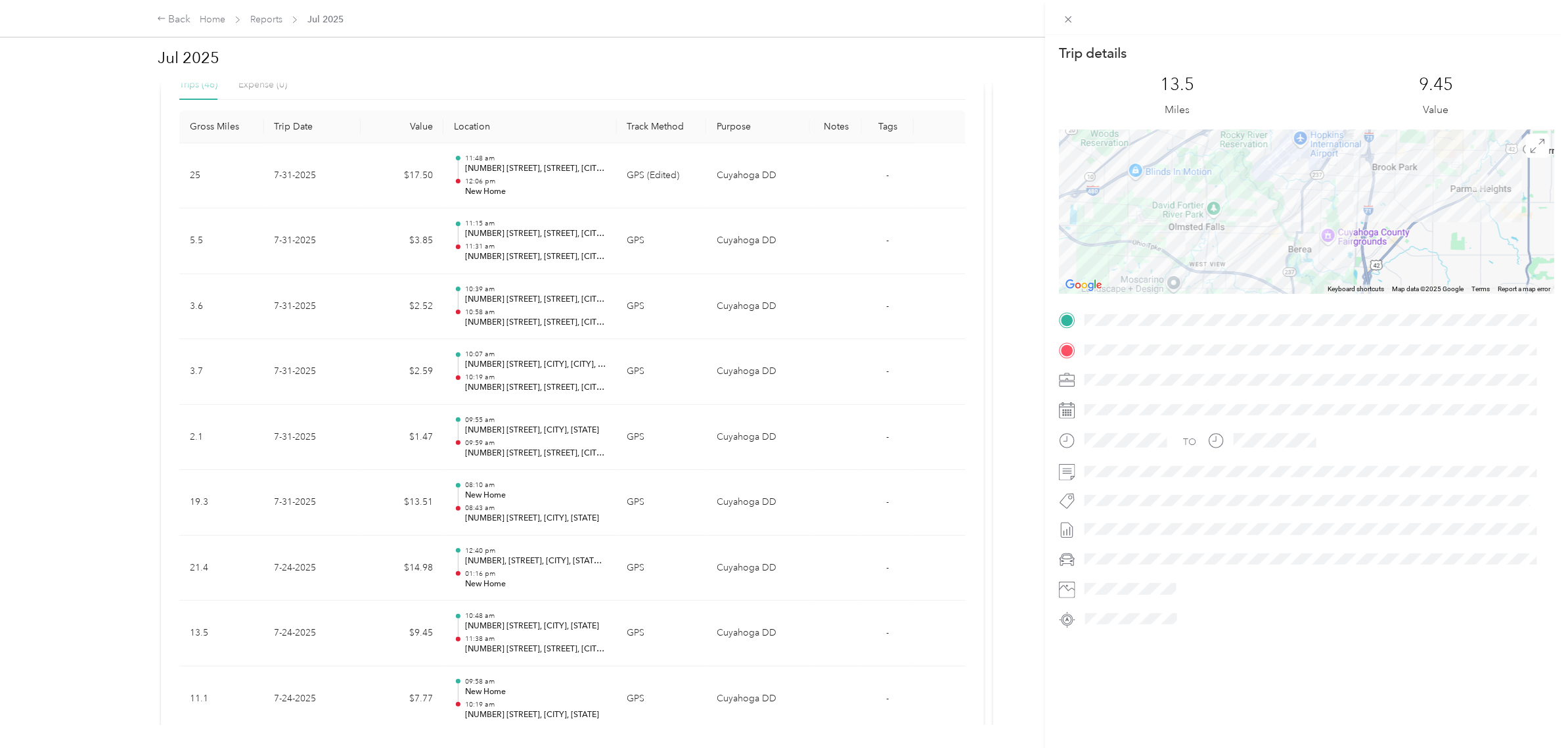 click on "Trip details This trip cannot be edited because it is either under review, approved, or paid. Contact your Team Manager to edit it. 13.5 Miles 9.45 Value  ← Move left → Move right ↑ Move up ↓ Move down + Zoom in - Zoom out Home Jump left by 75% End Jump right by 75% Page Up Jump up by 75% Page Down Jump down by 75% Keyboard shortcuts Map Data Map data ©2025 Google Map data ©2025 Google 2 km  Click to toggle between metric and imperial units Terms Report a map error TO" at bounding box center (784, 374) 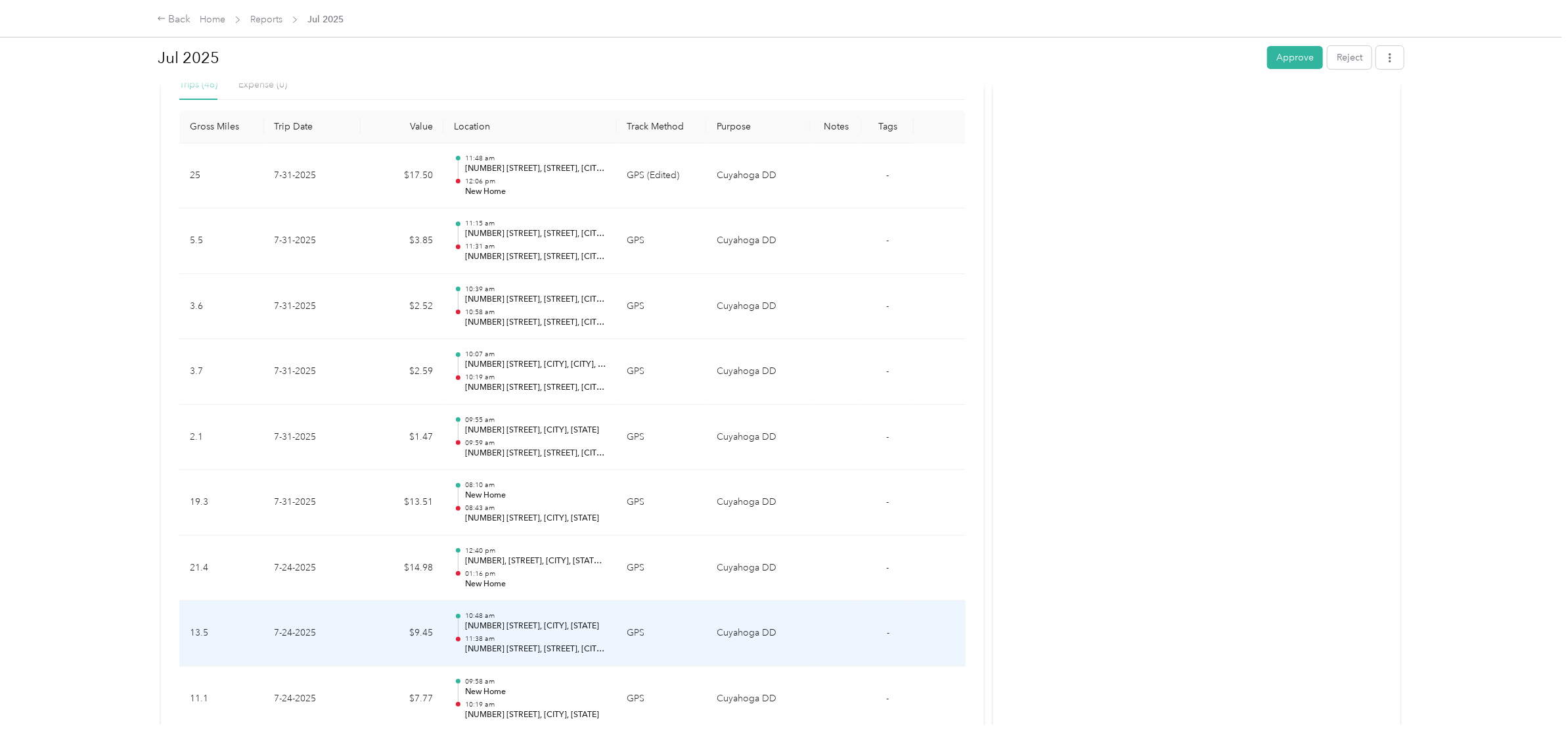 click on "11:38 am" at bounding box center (535, 639) 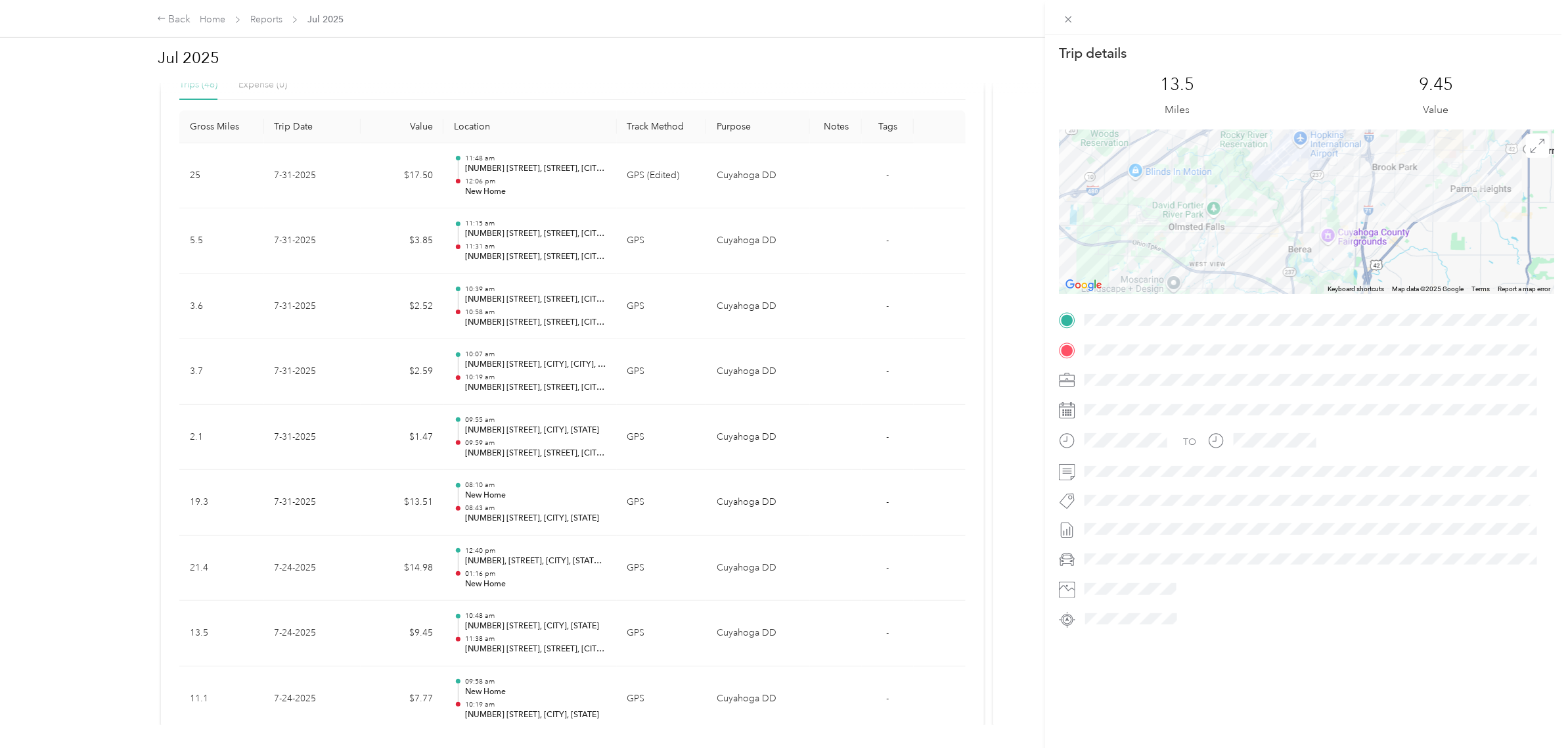 click on "Trip details This trip cannot be edited because it is either under review, approved, or paid. Contact your Team Manager to edit it. 13.5 Miles 9.45 Value  ← Move left → Move right ↑ Move up ↓ Move down + Zoom in - Zoom out Home Jump left by 75% End Jump right by 75% Page Up Jump up by 75% Page Down Jump down by 75% Keyboard shortcuts Map Data Map data ©2025 Google Map data ©2025 Google 2 km  Click to toggle between metric and imperial units Terms Report a map error TO" at bounding box center [784, 374] 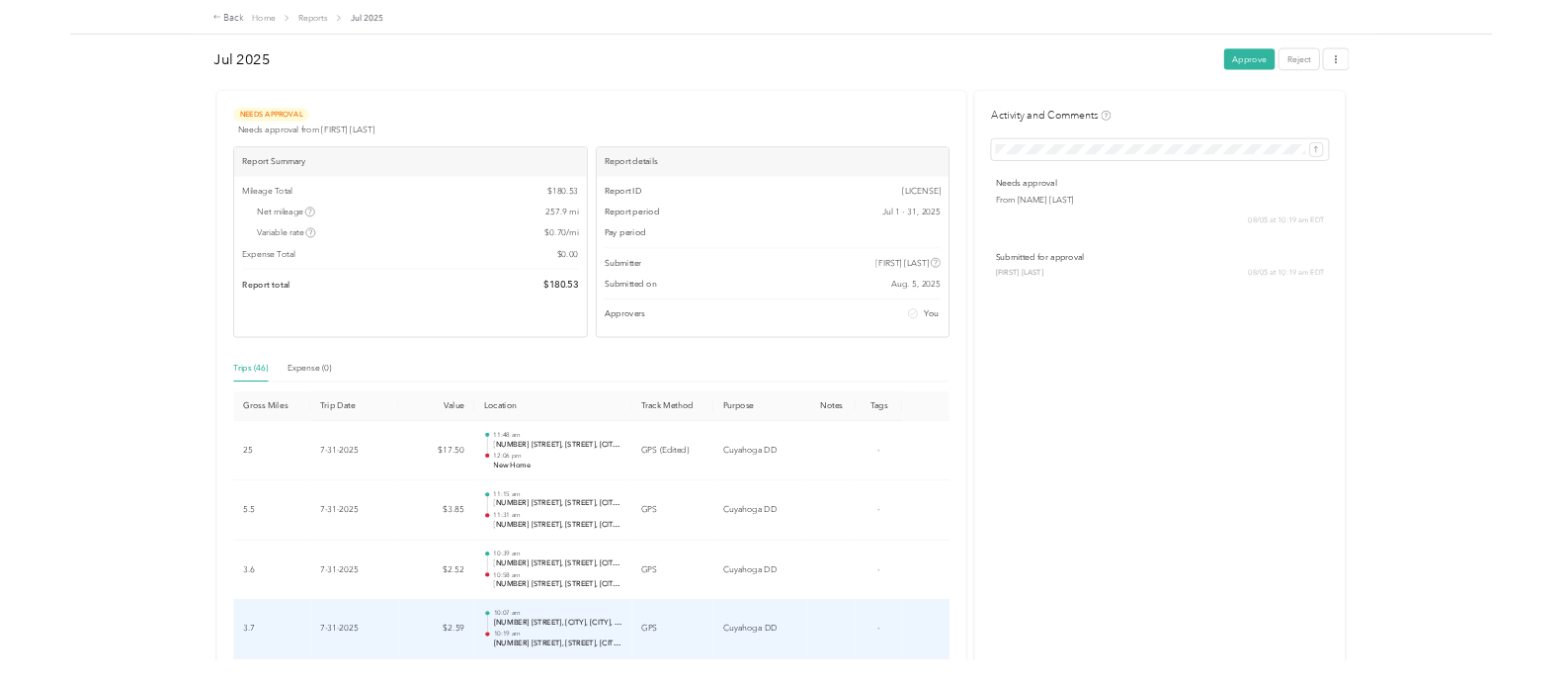 scroll, scrollTop: 0, scrollLeft: 0, axis: both 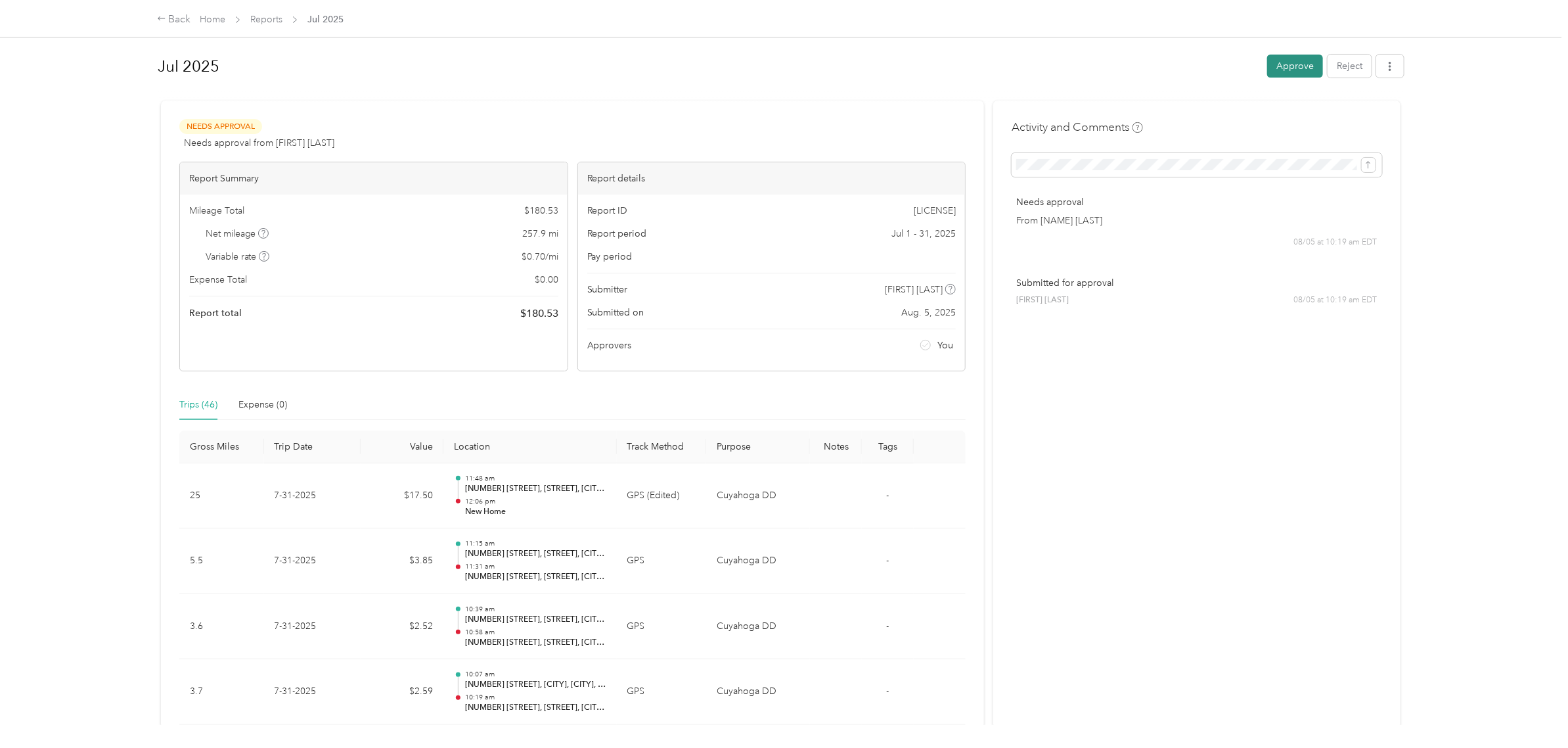 drag, startPoint x: 1288, startPoint y: 58, endPoint x: 1243, endPoint y: 126, distance: 81.5414 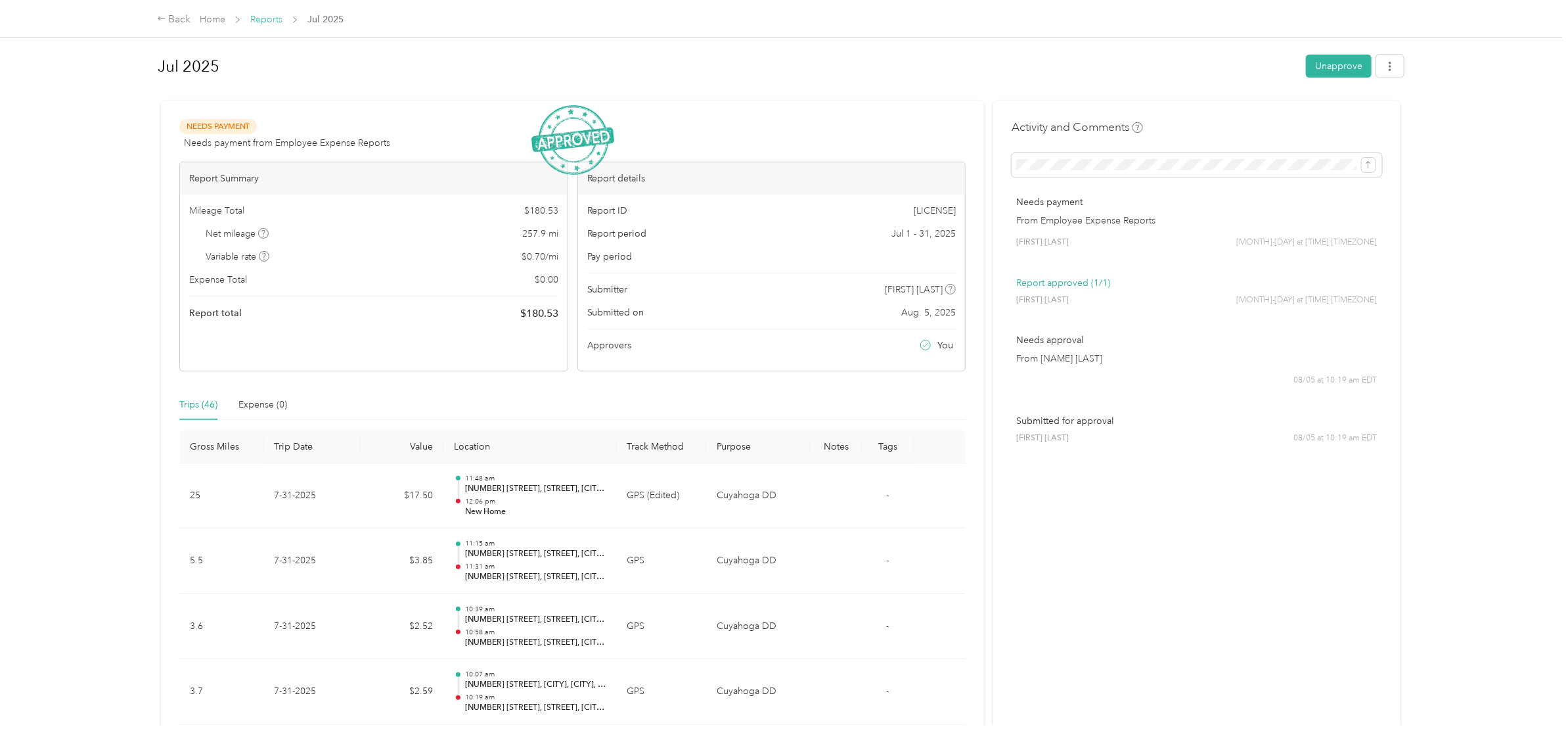 click on "Reports" at bounding box center [266, 19] 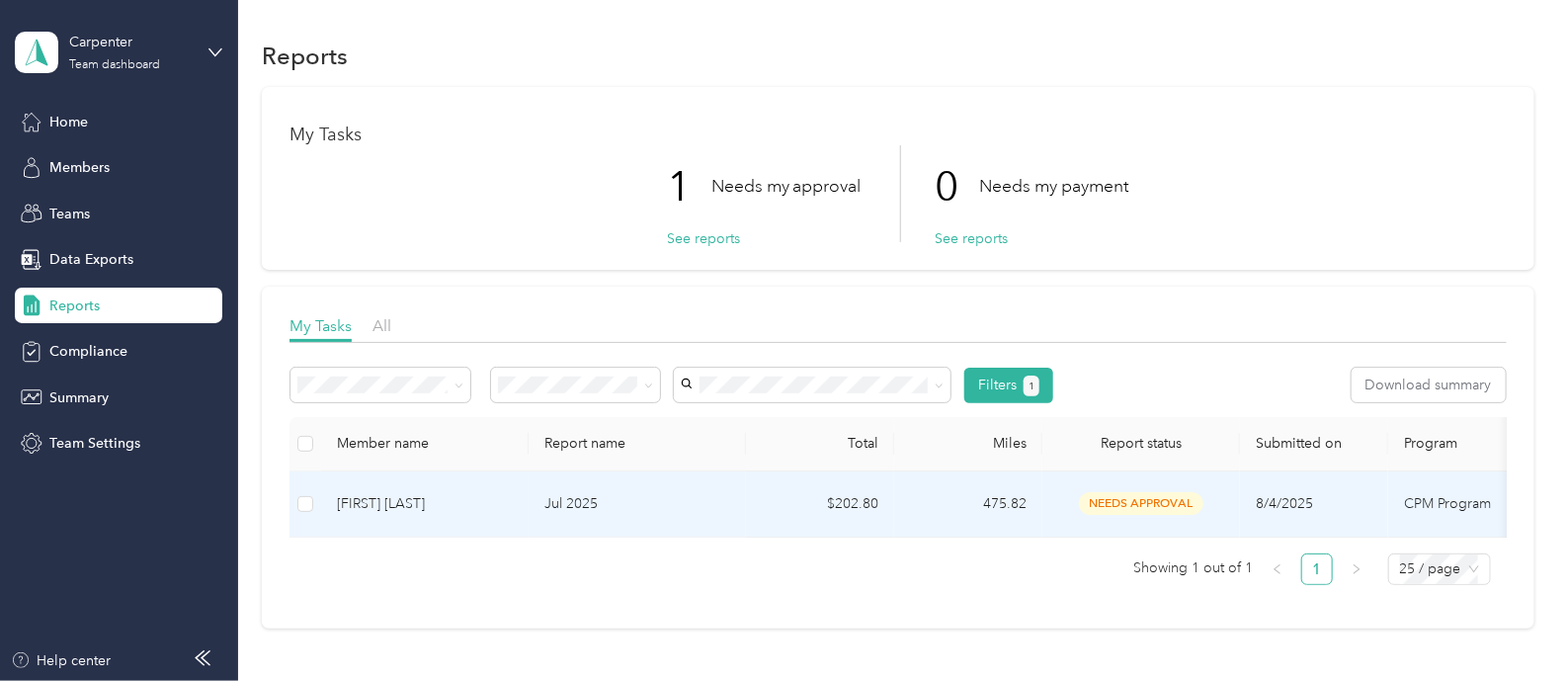 click on "[FIRST] [LAST]" at bounding box center [425, 504] 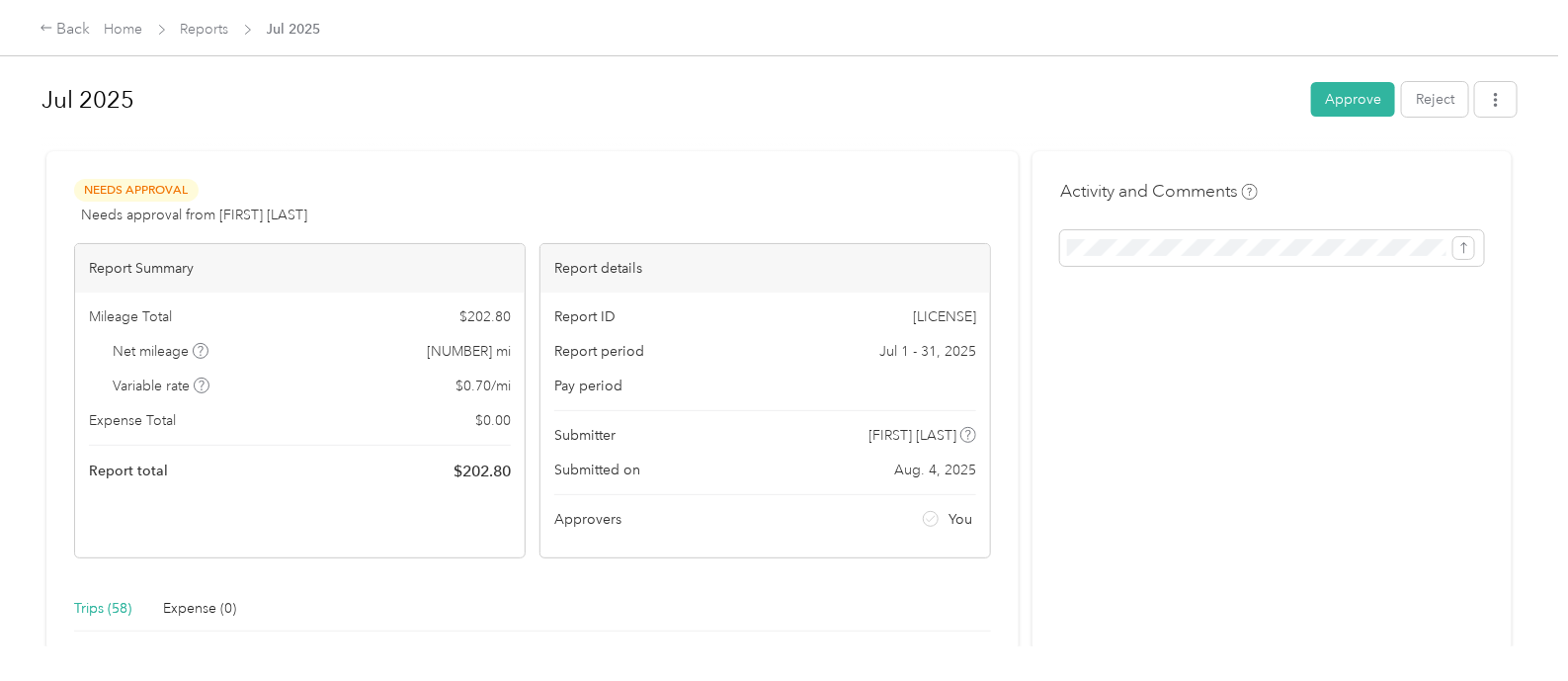 scroll, scrollTop: 0, scrollLeft: 0, axis: both 